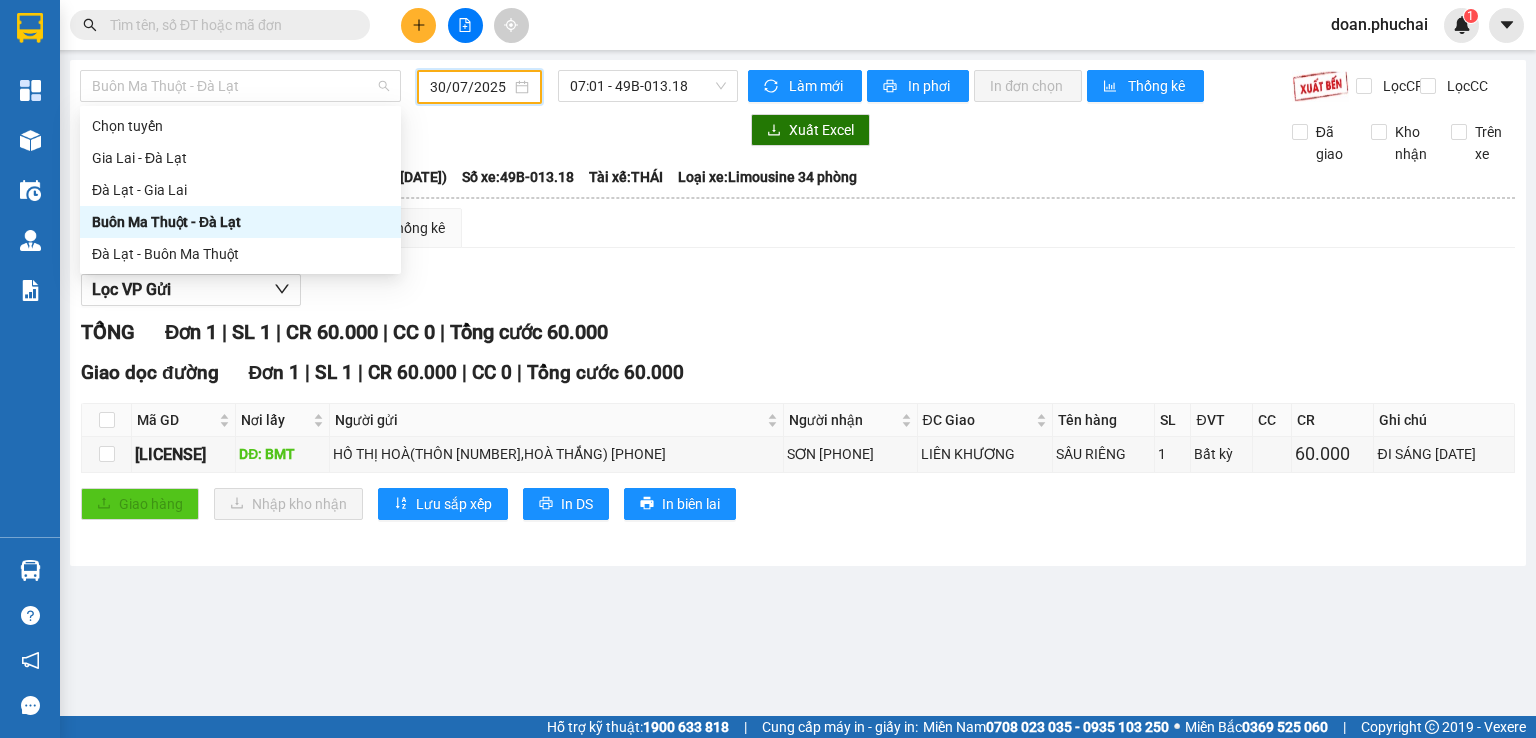 click on "Buôn Ma Thuột - Đà Lạt" at bounding box center [240, 86] 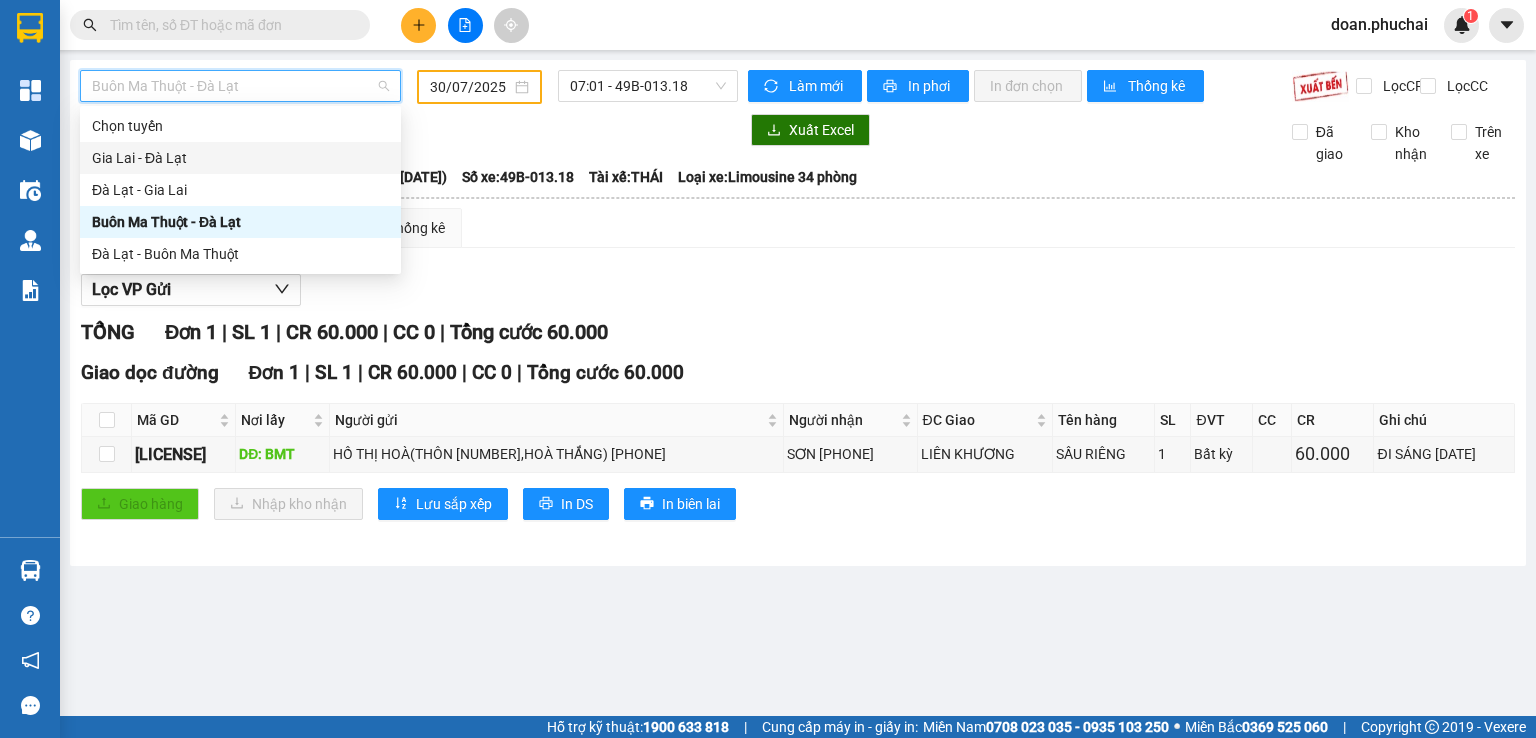 click on "Gia Lai - Đà Lạt" at bounding box center (240, 158) 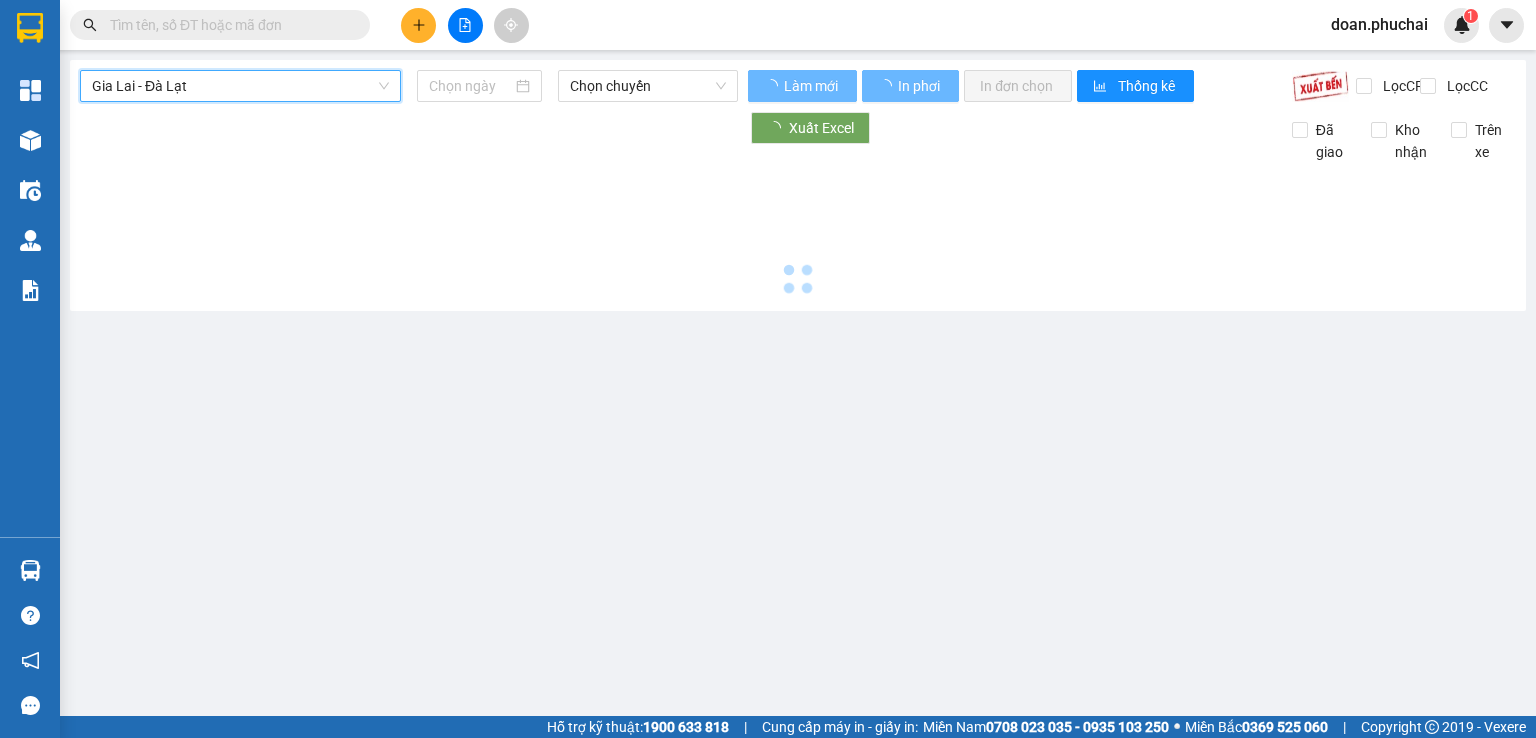 type on "02/08/2025" 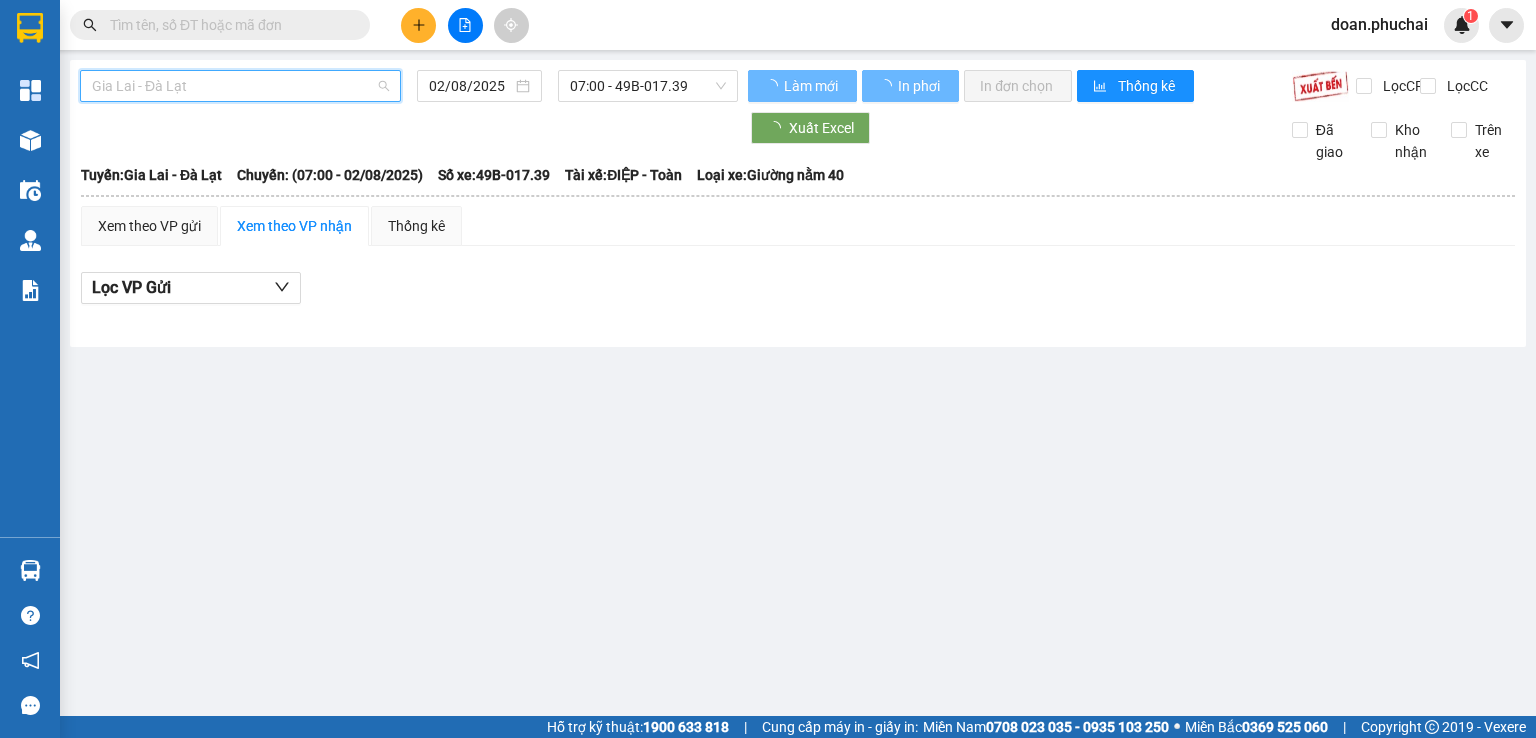 click on "Gia Lai - Đà Lạt" at bounding box center (240, 86) 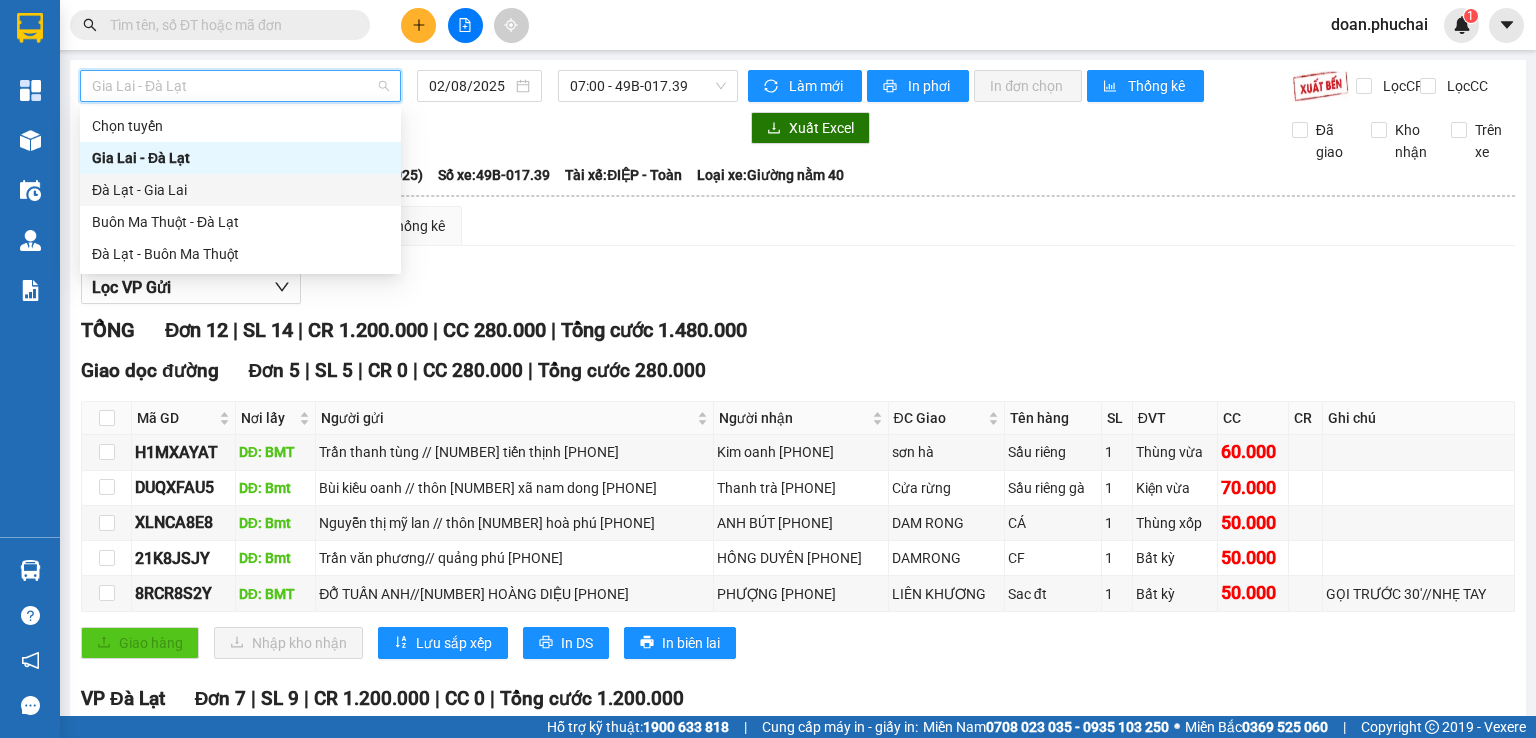 click on "Đà Lạt - Gia Lai" at bounding box center (240, 190) 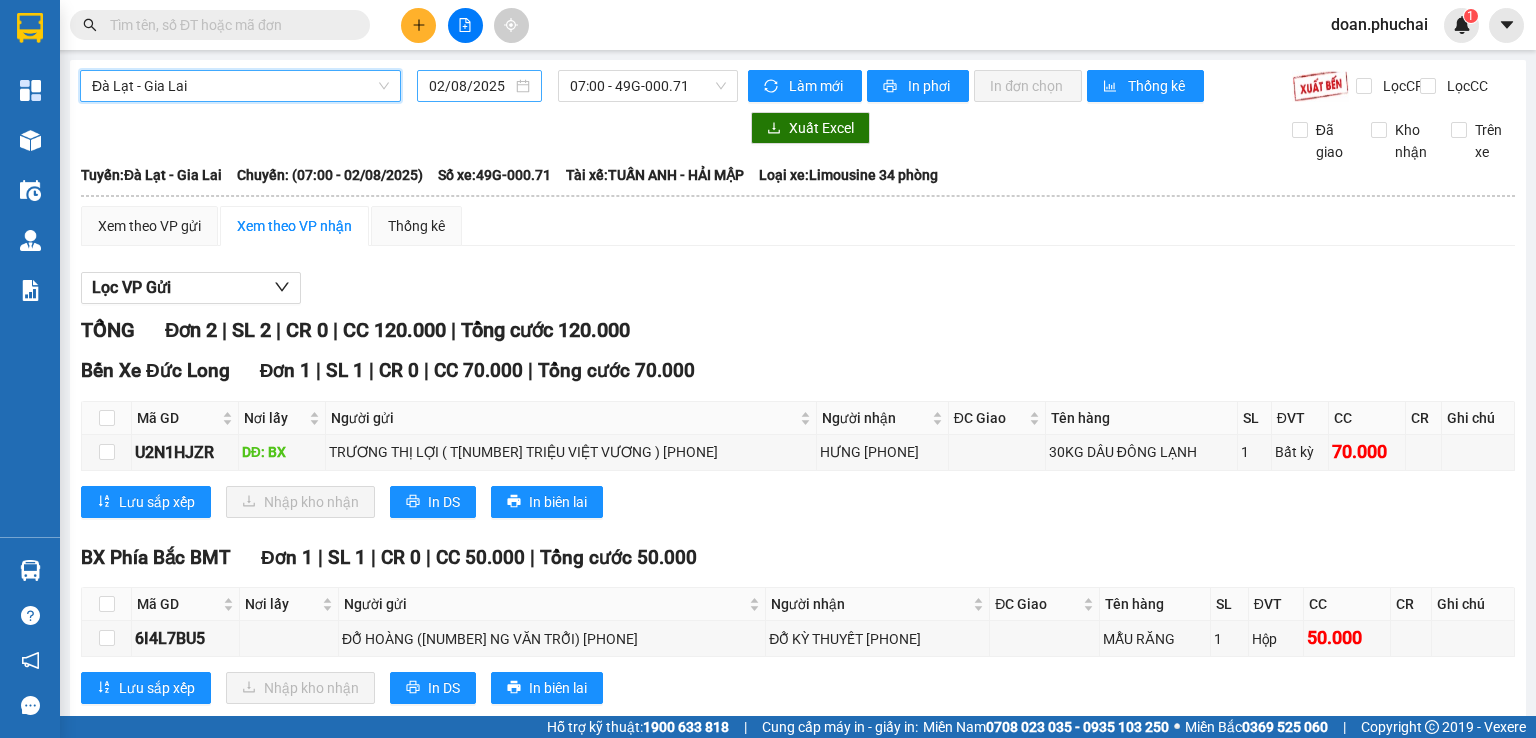click on "02/08/2025" at bounding box center (470, 86) 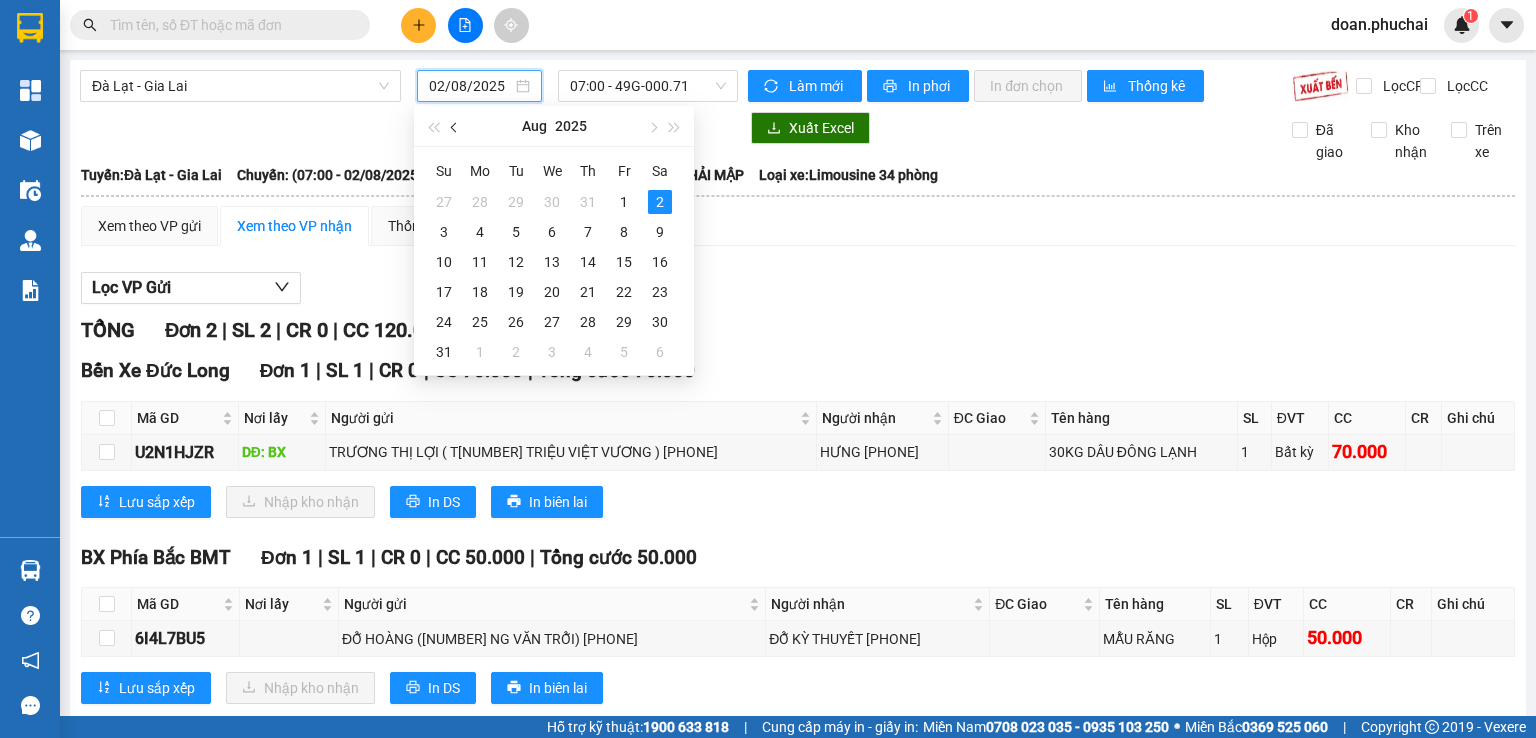 click at bounding box center [456, 128] 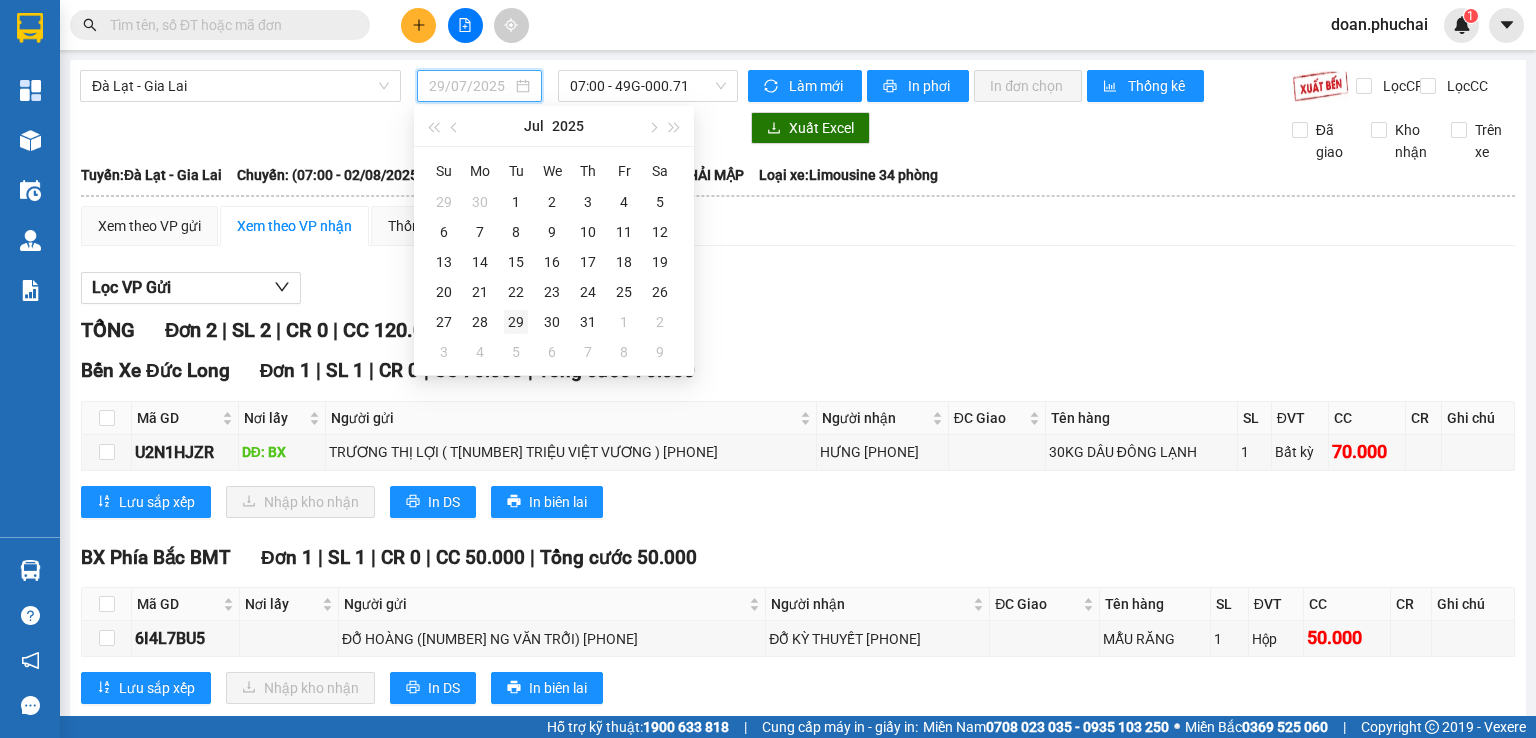 click on "29" at bounding box center (516, 322) 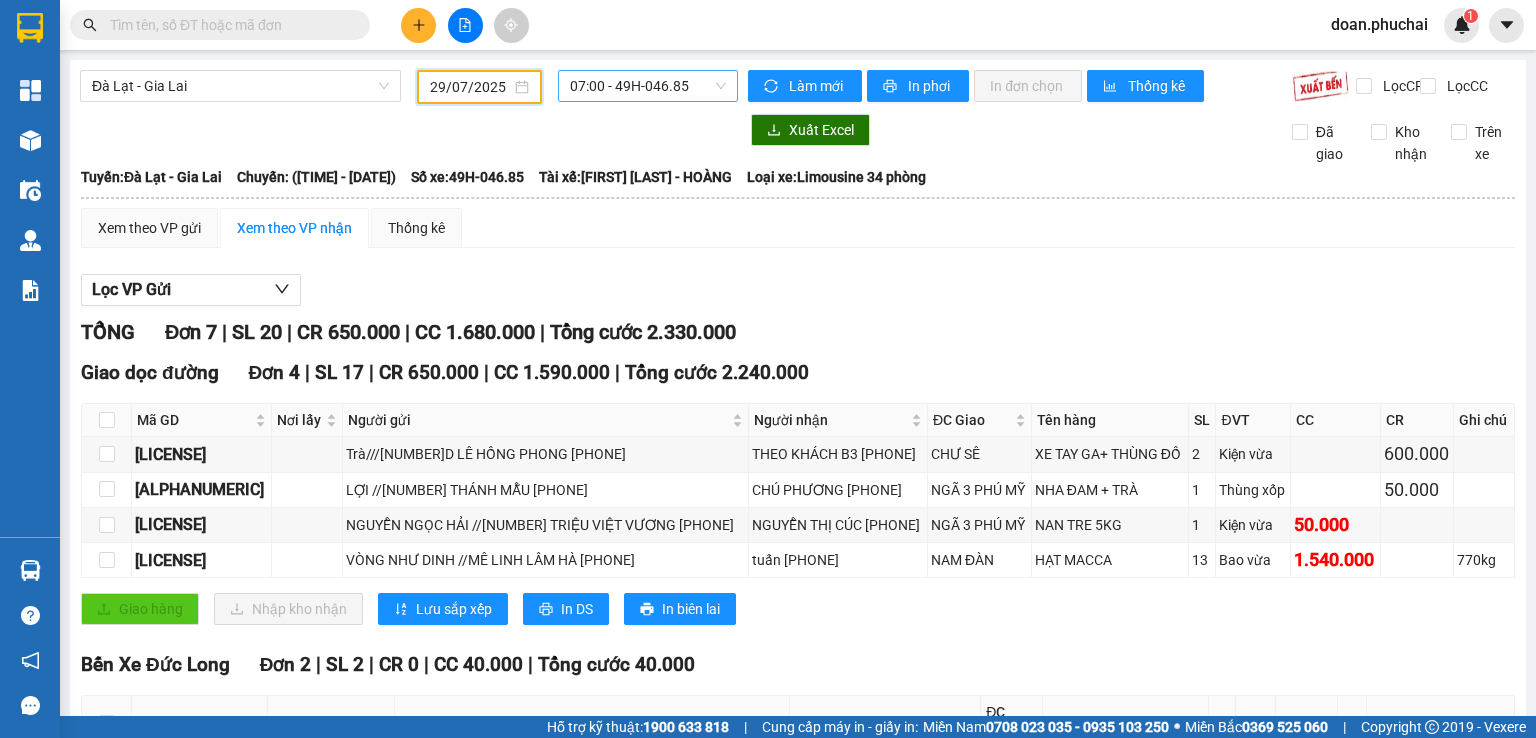 click on "07:00     - 49H-046.85" at bounding box center (648, 86) 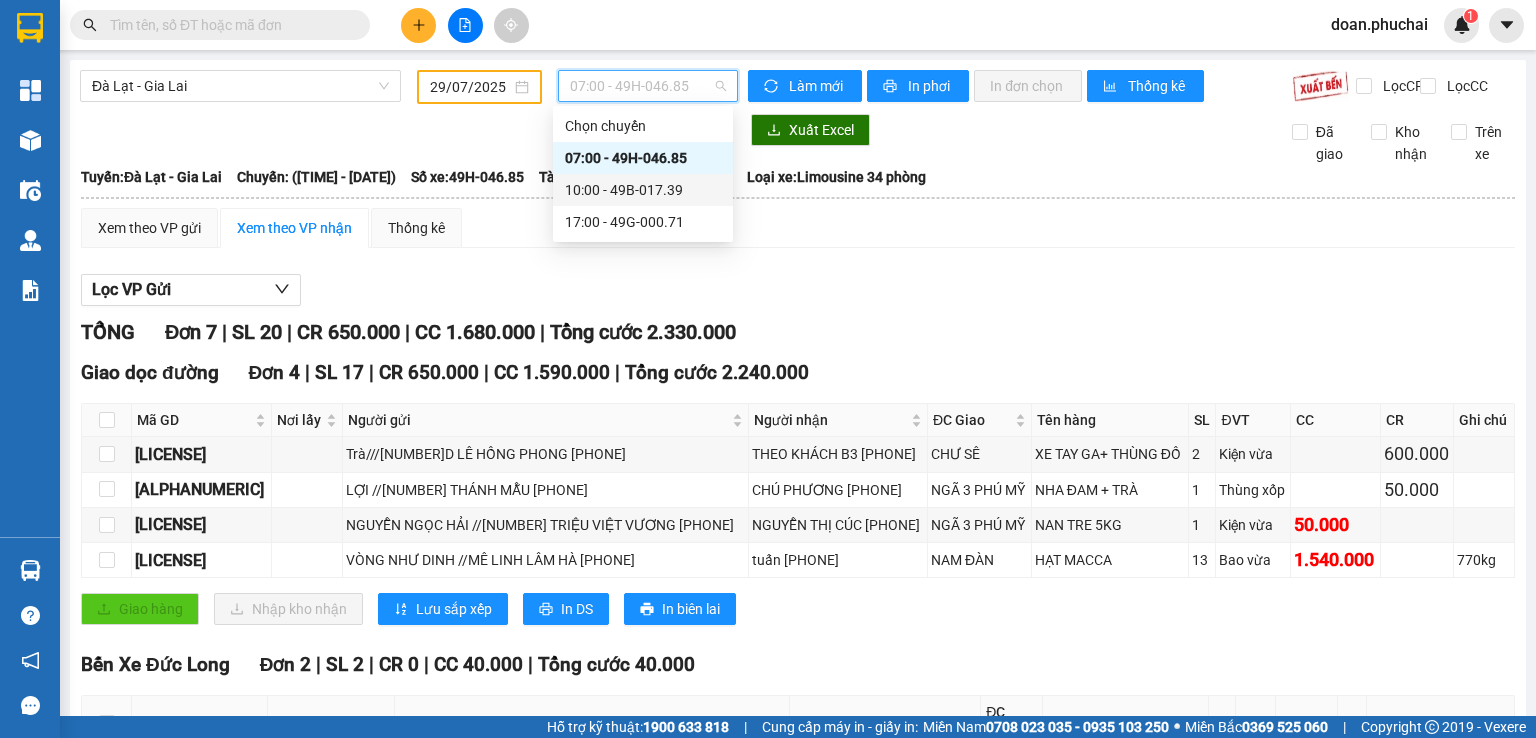 click on "[TIME]     - [CREDIT_CARD]" at bounding box center (643, 190) 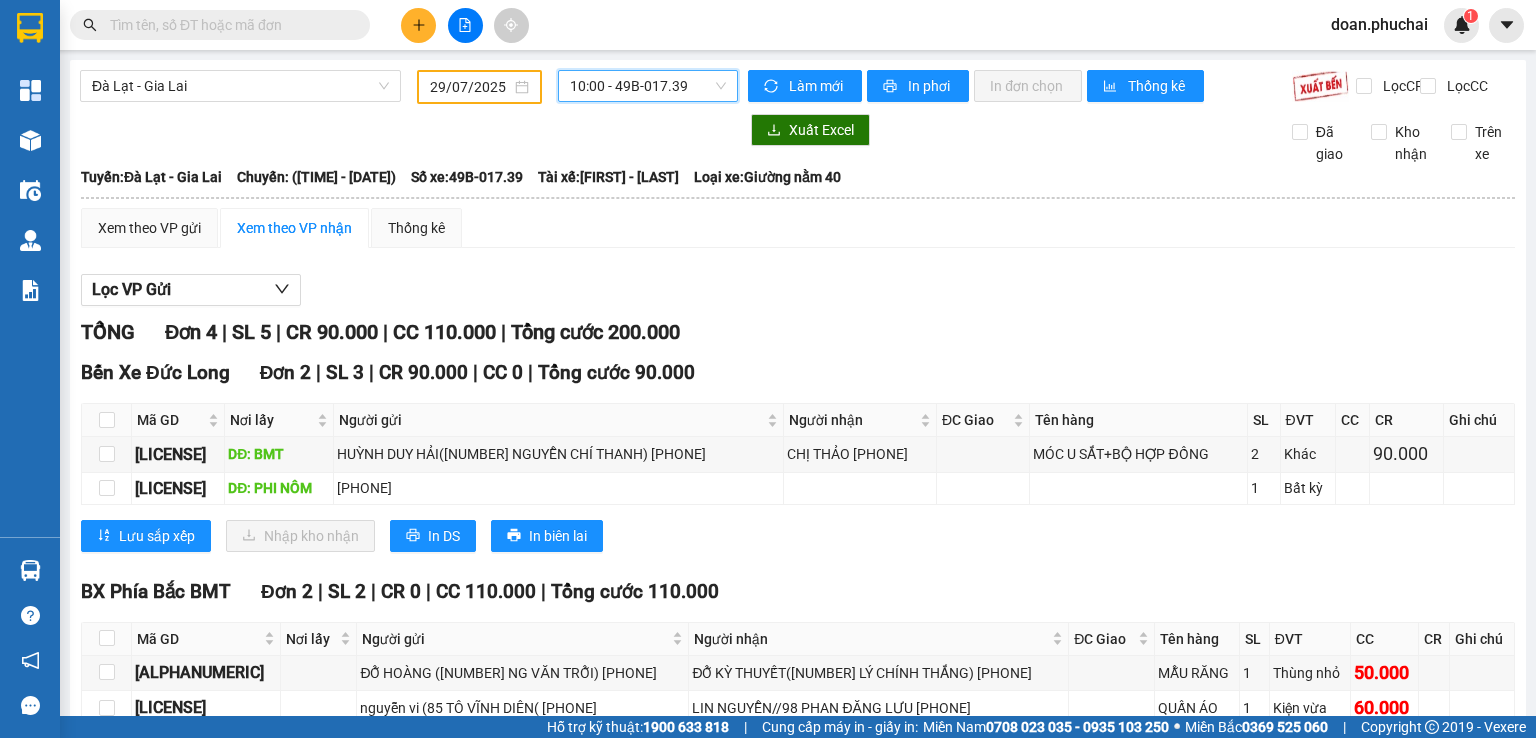 scroll, scrollTop: 100, scrollLeft: 0, axis: vertical 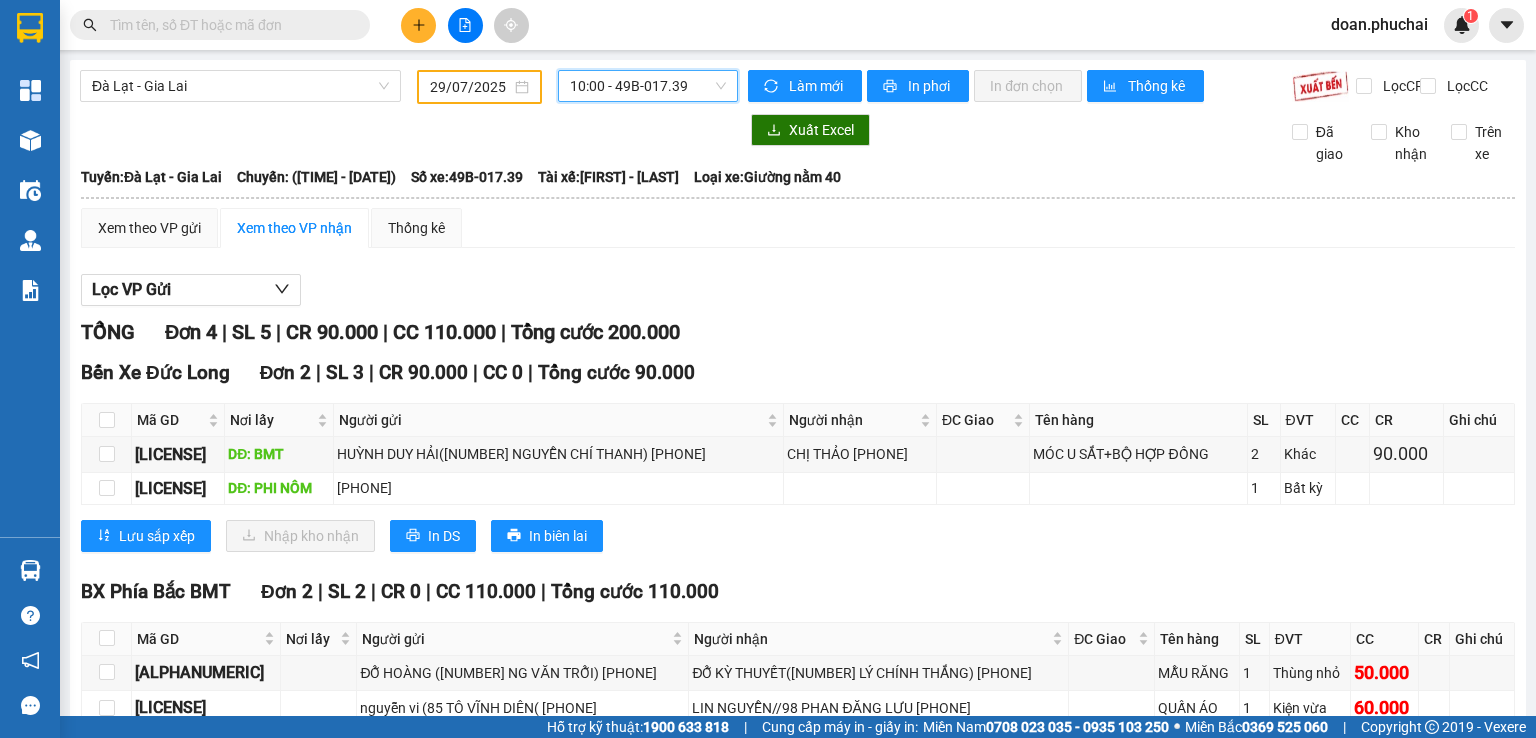 click on "29/07/2025" at bounding box center [470, 87] 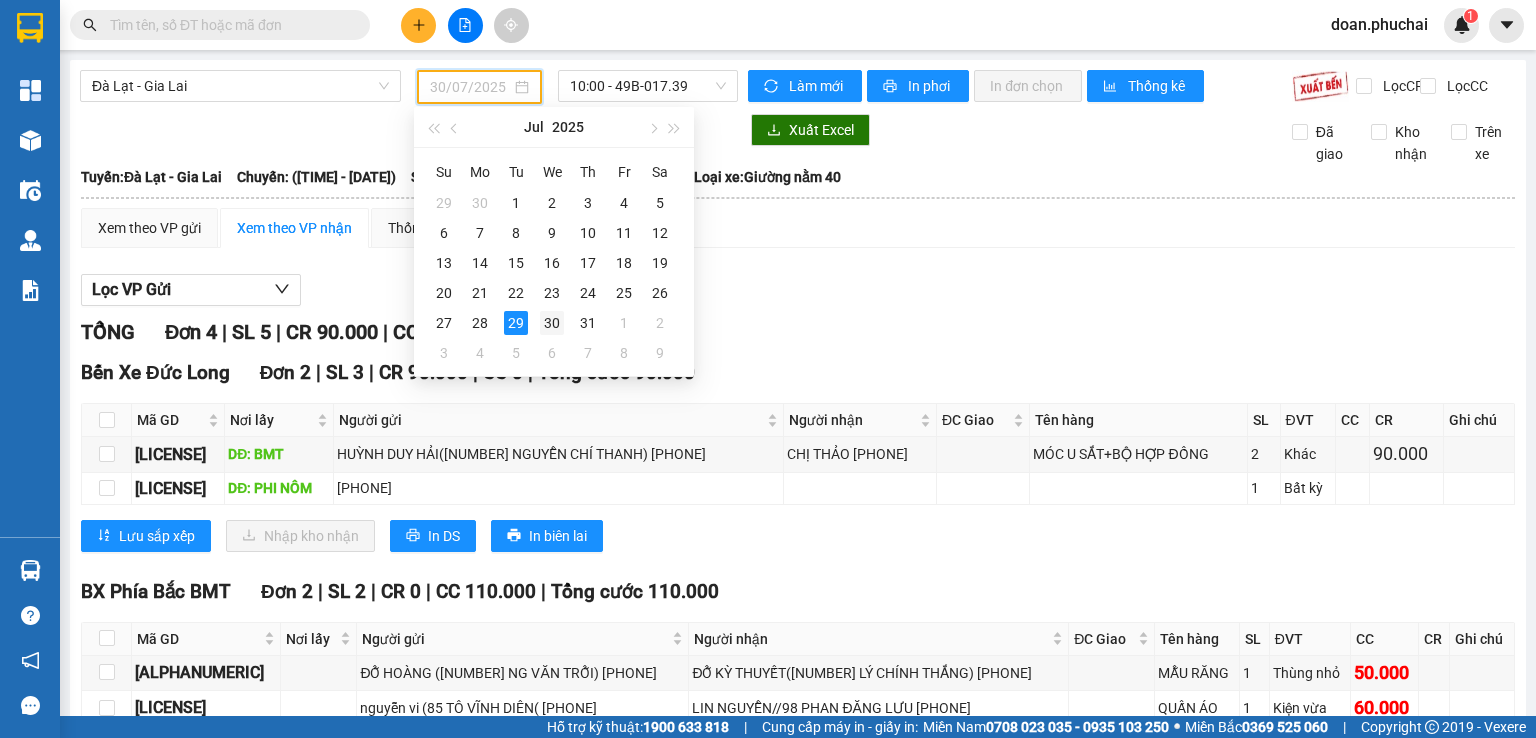 click on "30" at bounding box center (552, 323) 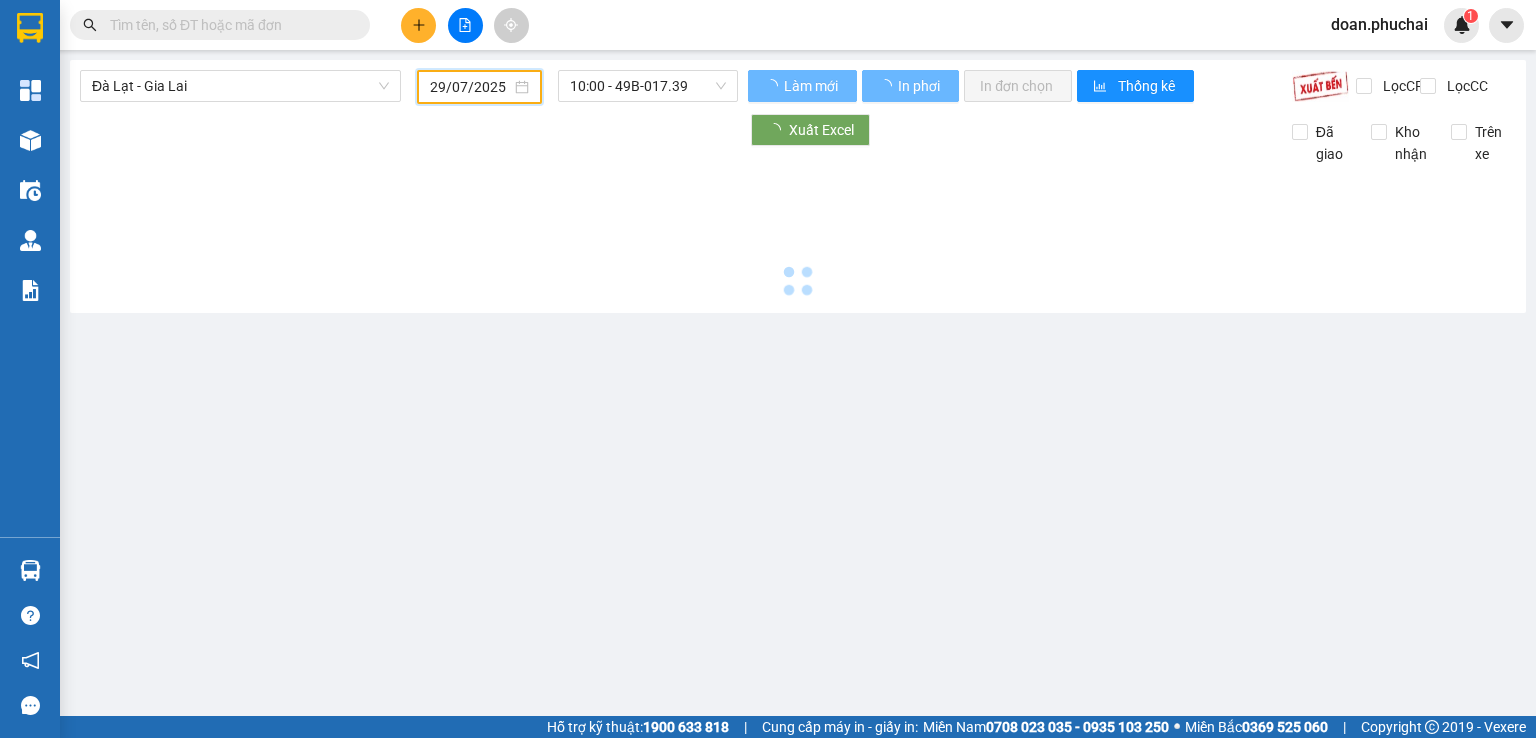 type on "30/07/2025" 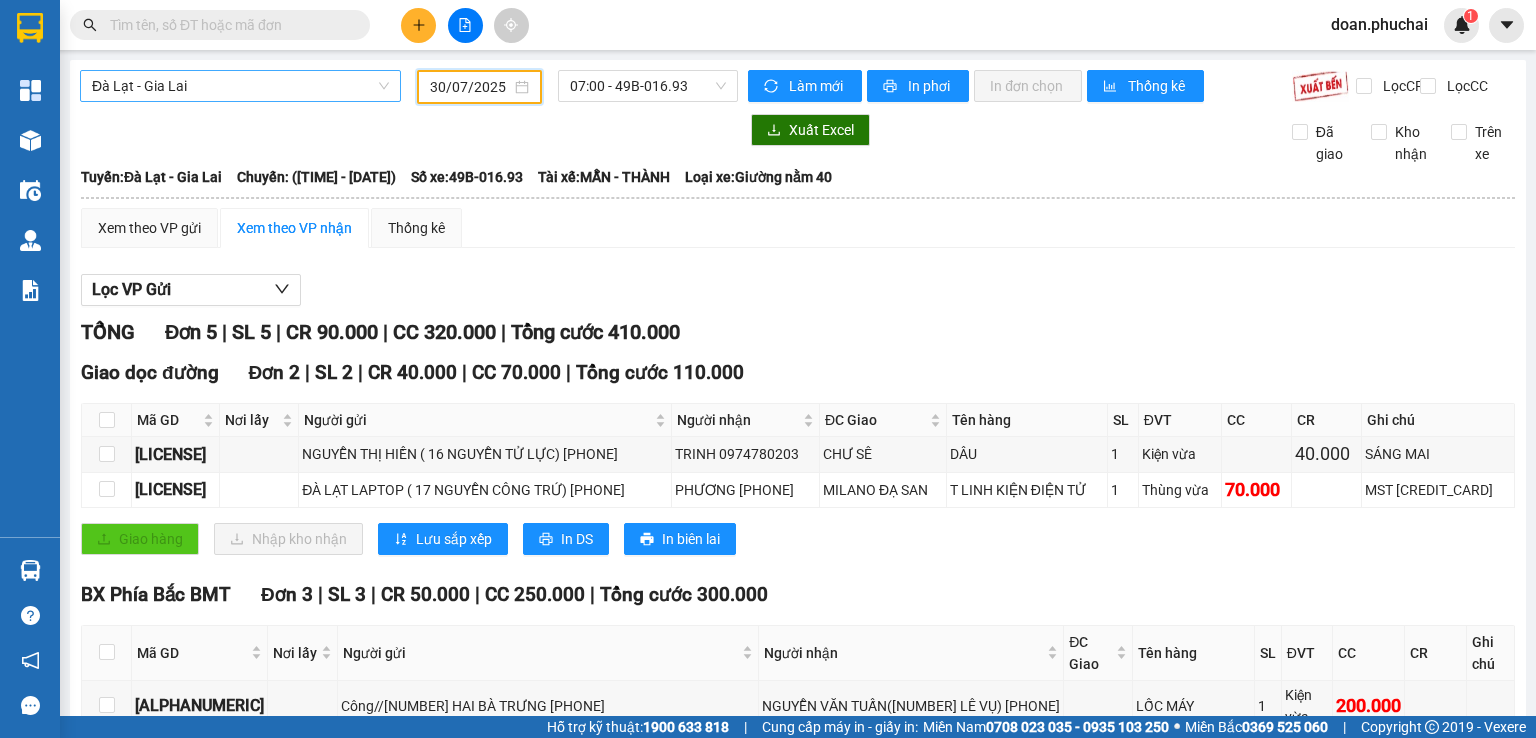 click on "Đà Lạt - Gia Lai" at bounding box center [240, 86] 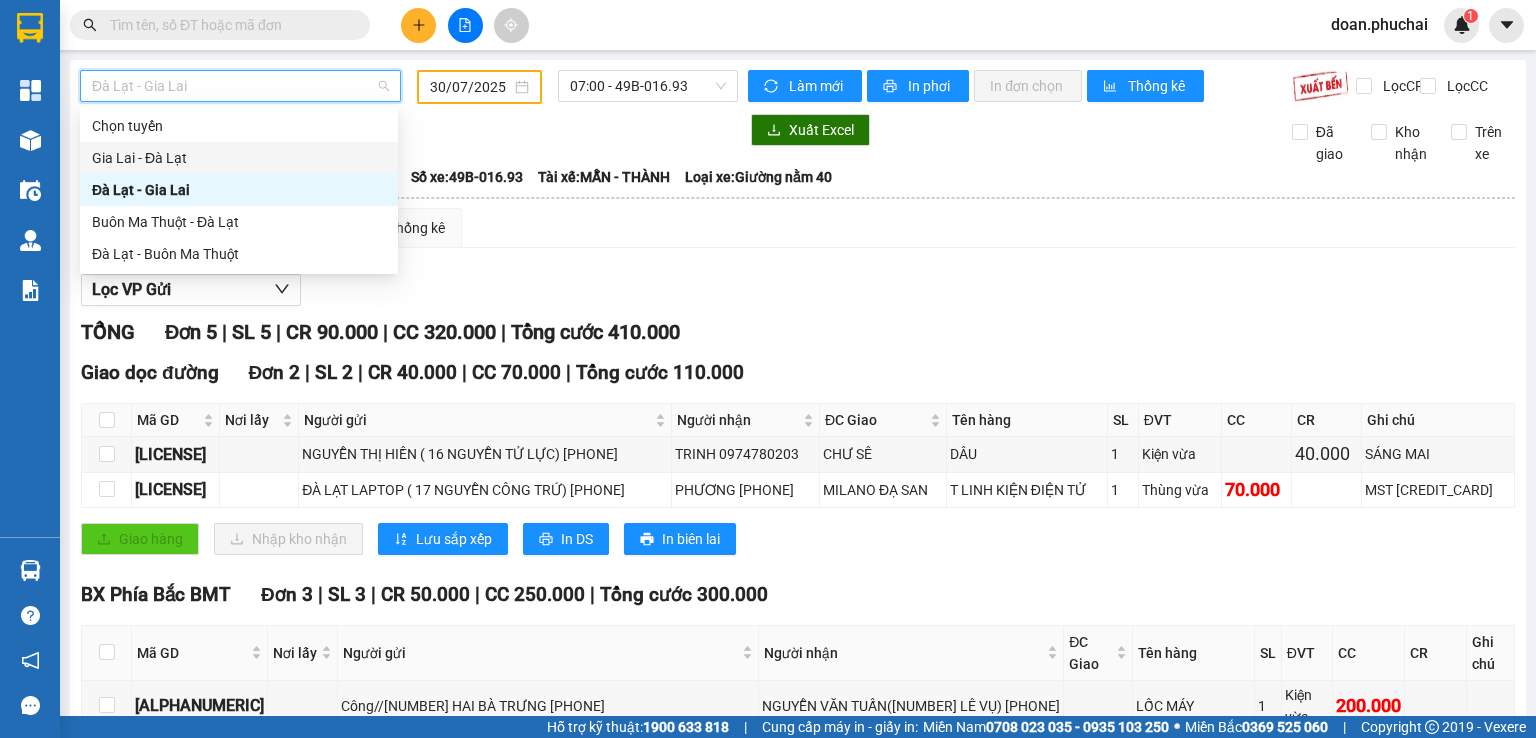 click on "Gia Lai - Đà Lạt" at bounding box center [239, 158] 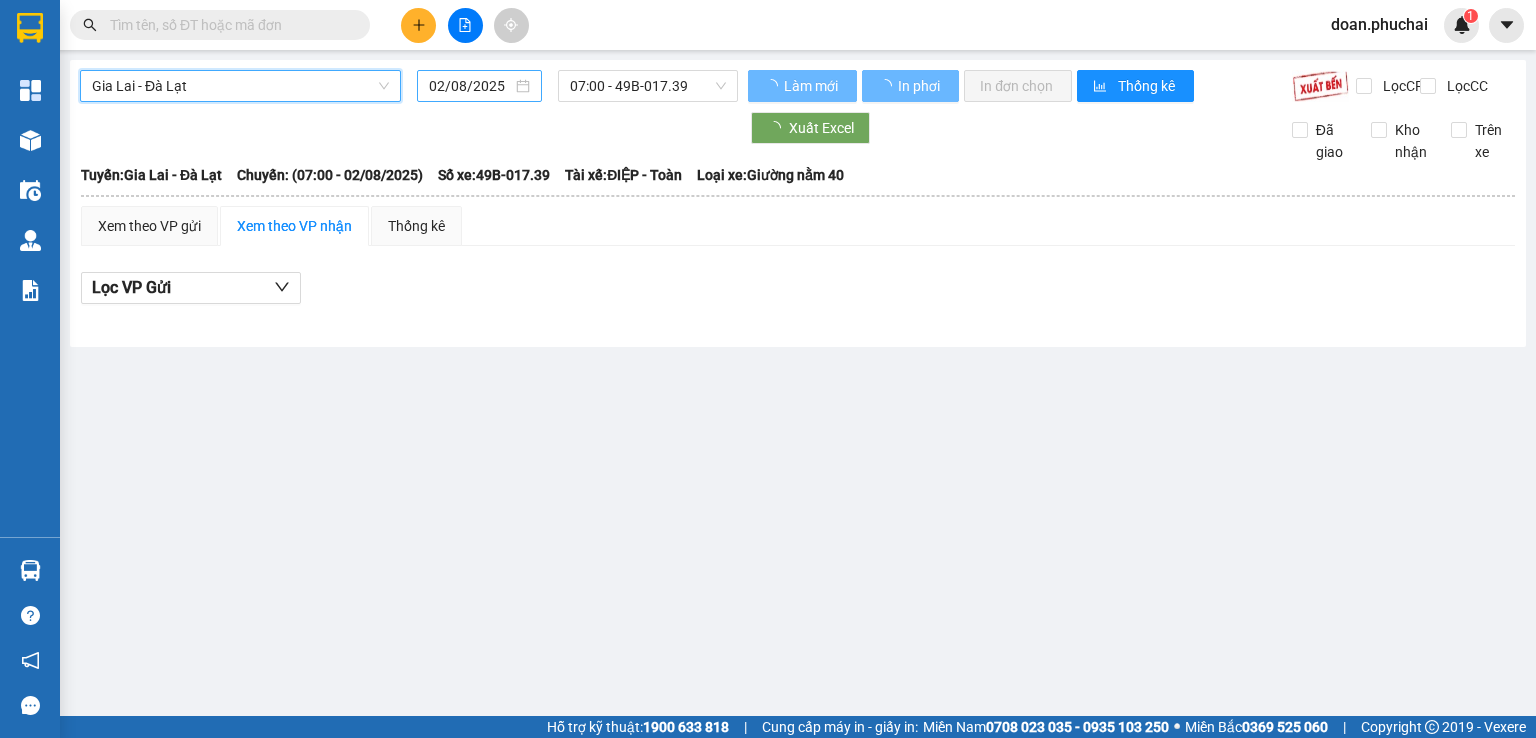 click on "02/08/2025" at bounding box center (479, 86) 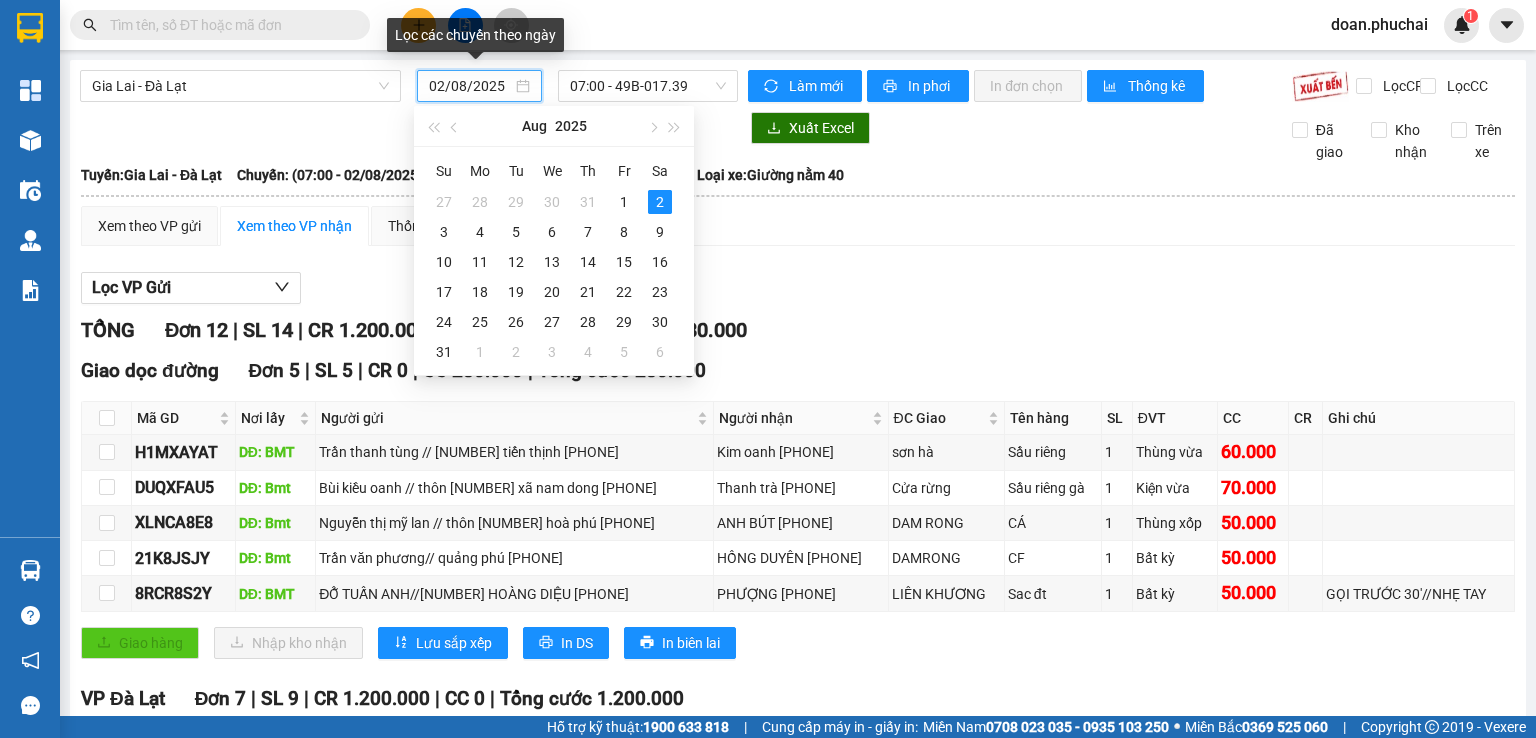 click on "02/08/2025" at bounding box center [470, 86] 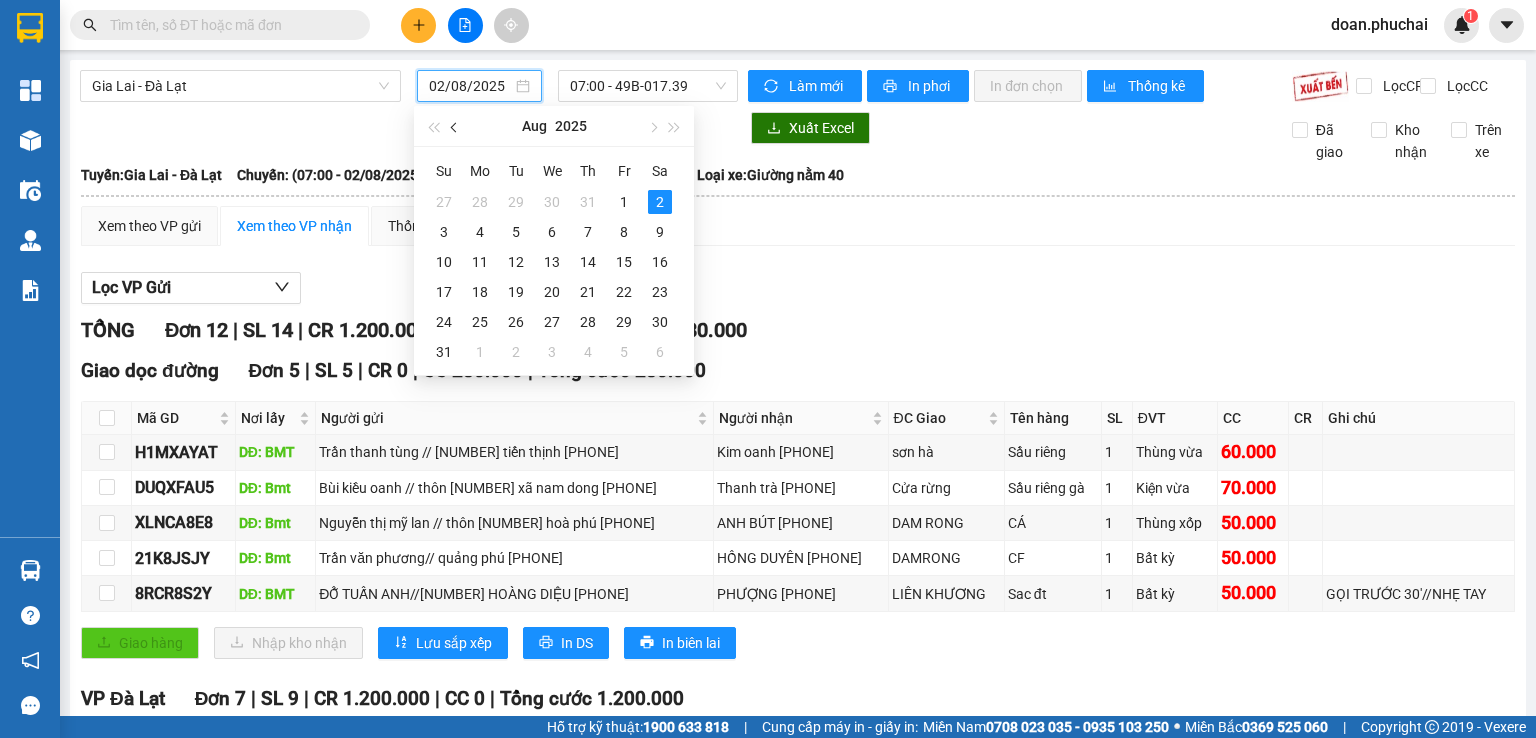 click at bounding box center (456, 128) 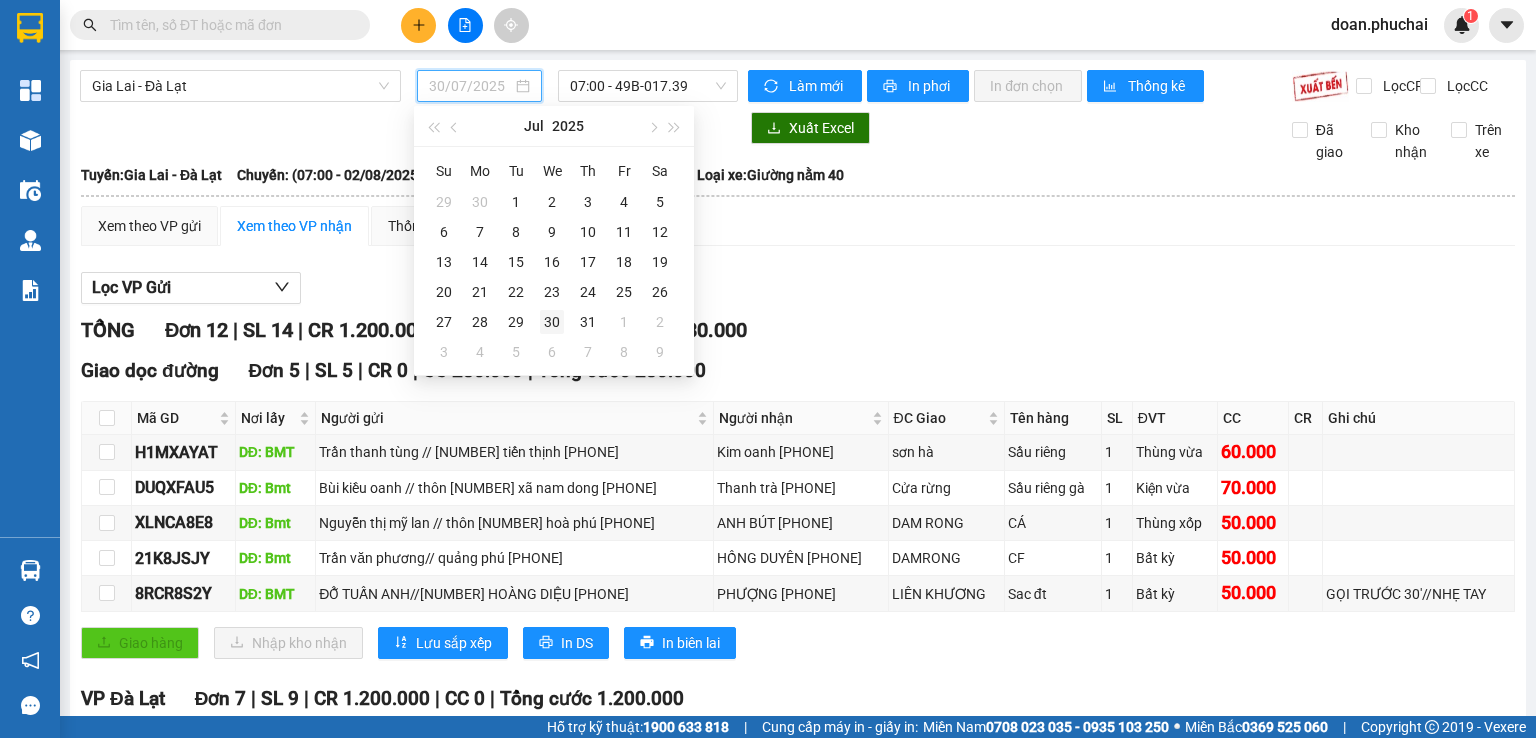 click on "30" at bounding box center (552, 322) 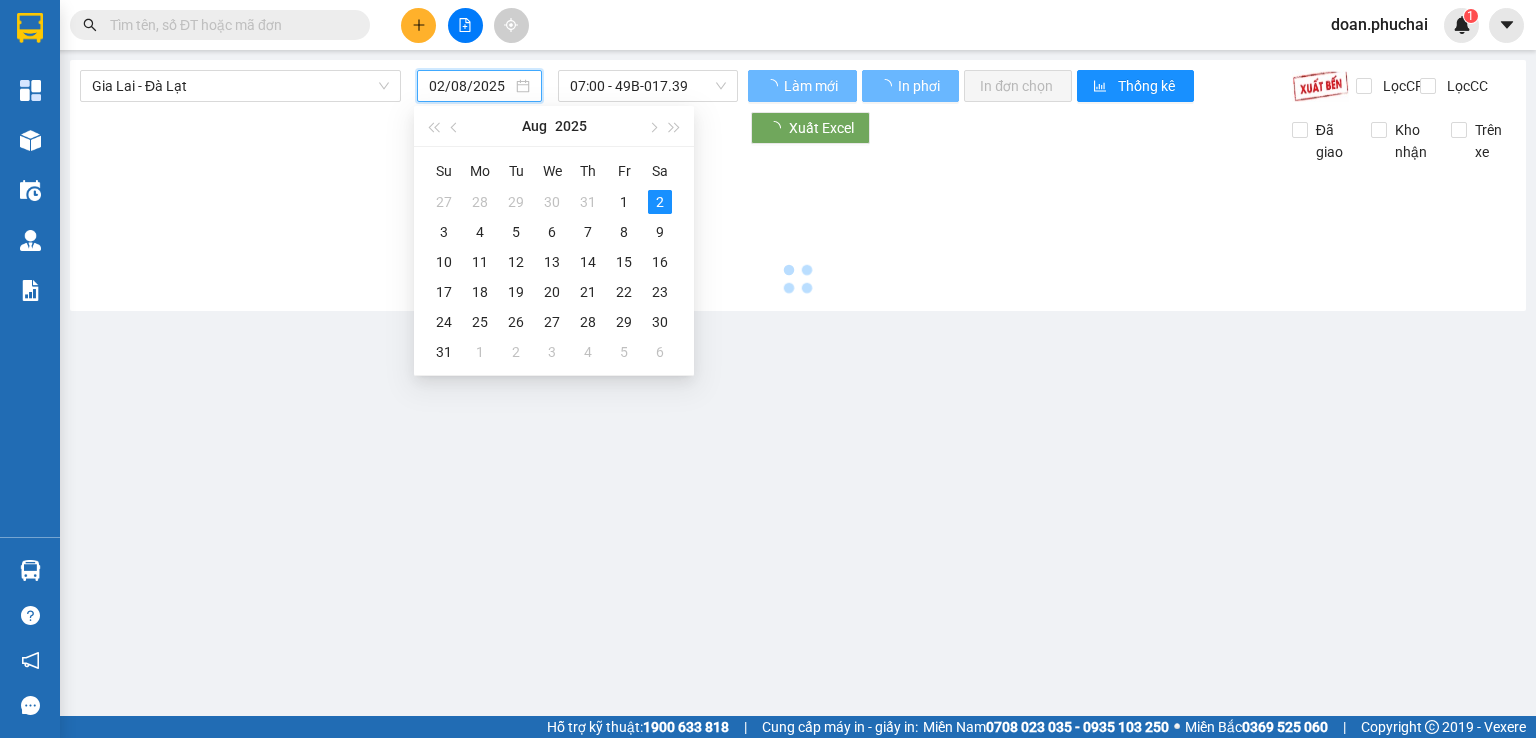 type on "30/07/2025" 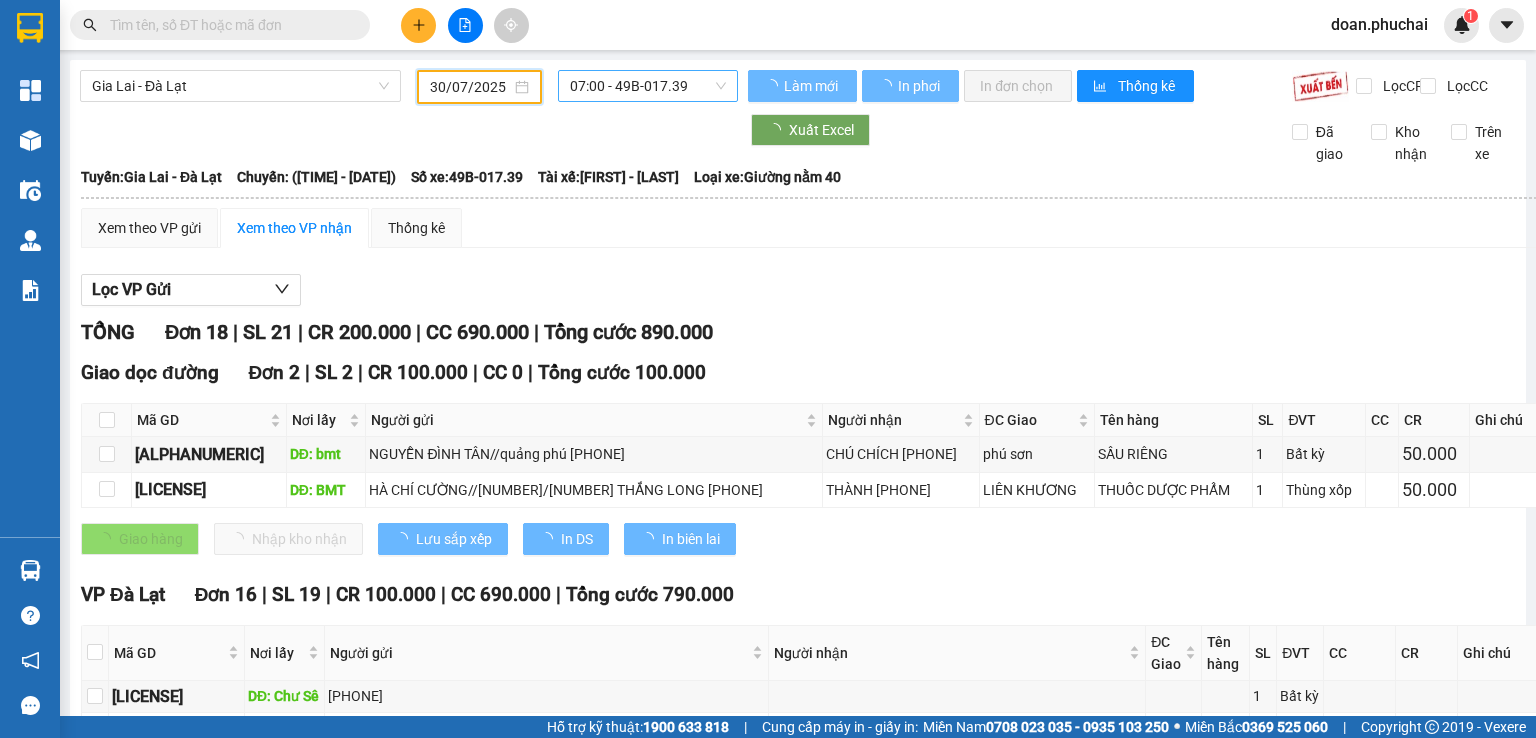 click on "07:00     - 49B-017.39" at bounding box center (648, 86) 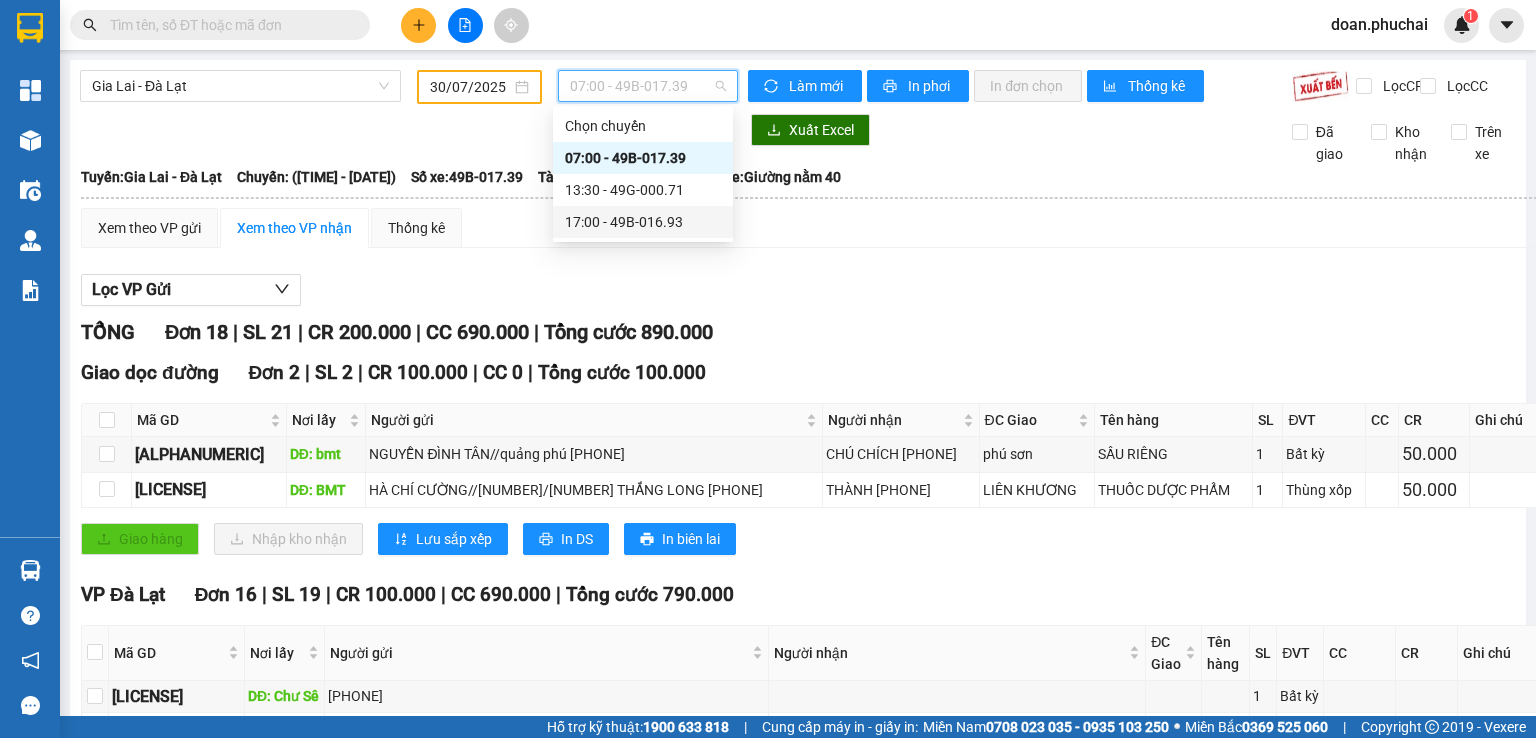 click on "17:00     - 49B-016.93" at bounding box center [643, 222] 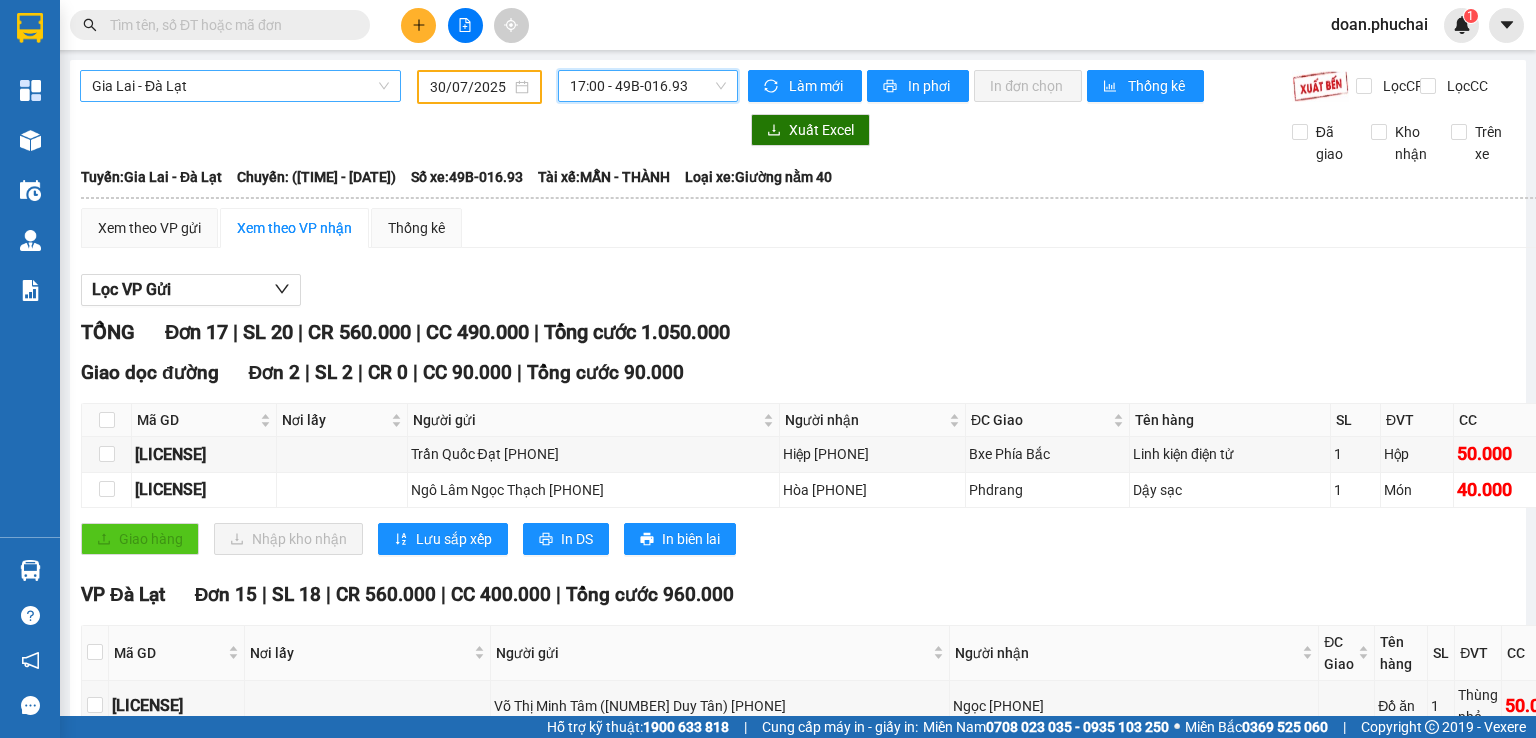 click on "Gia Lai - Đà Lạt" at bounding box center (240, 86) 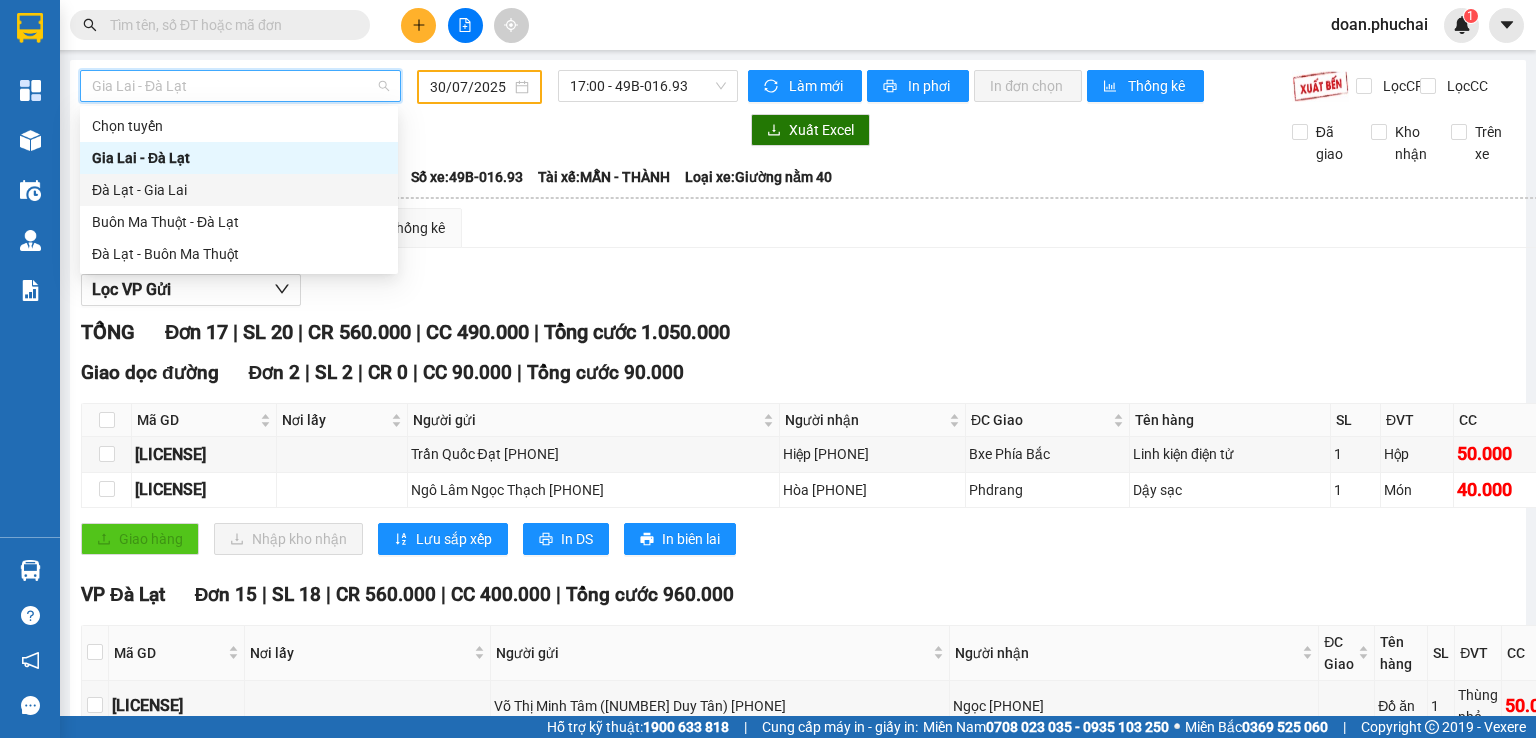 click on "Đà Lạt - Gia Lai" at bounding box center (239, 190) 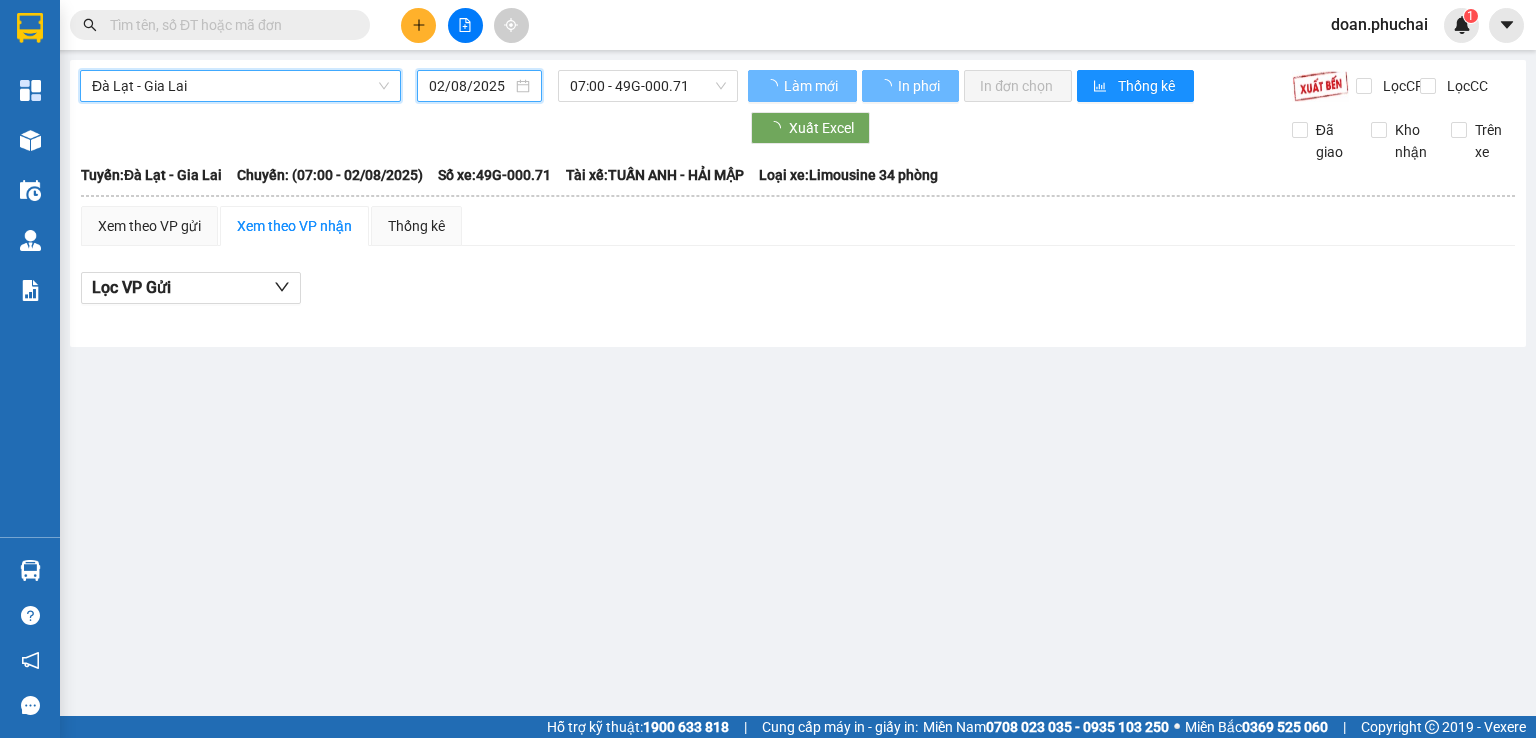 click on "02/08/2025" at bounding box center (470, 86) 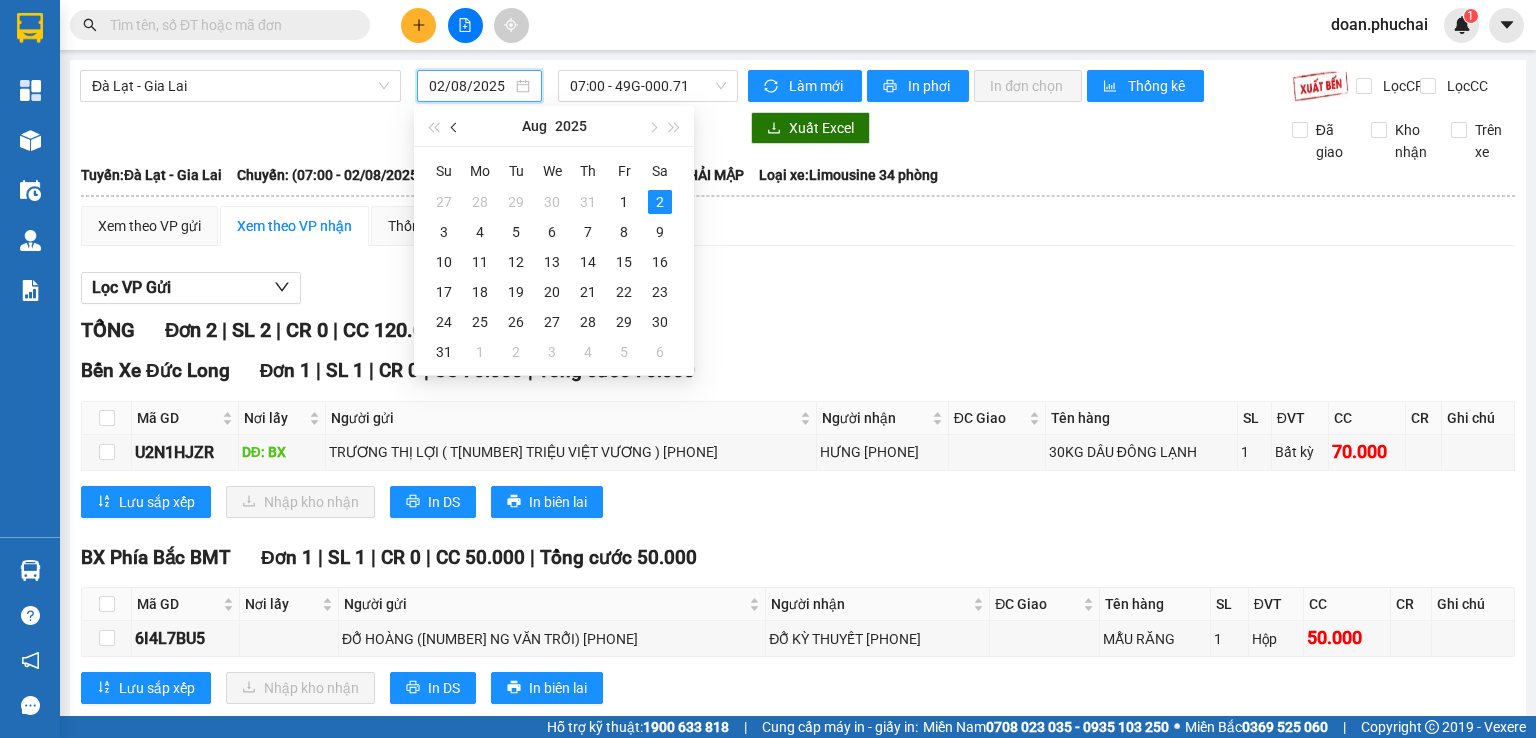 click at bounding box center (455, 126) 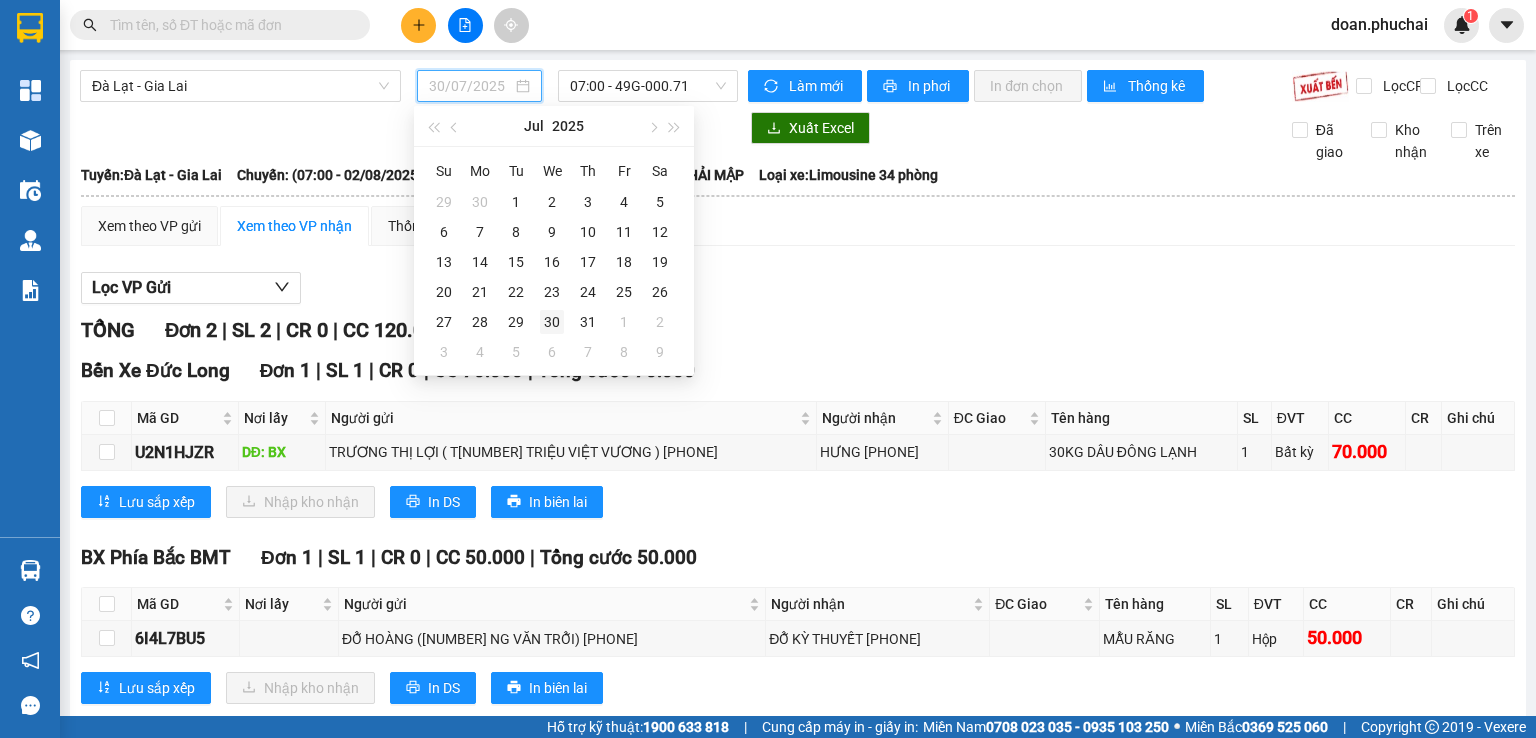 click on "30" at bounding box center [552, 322] 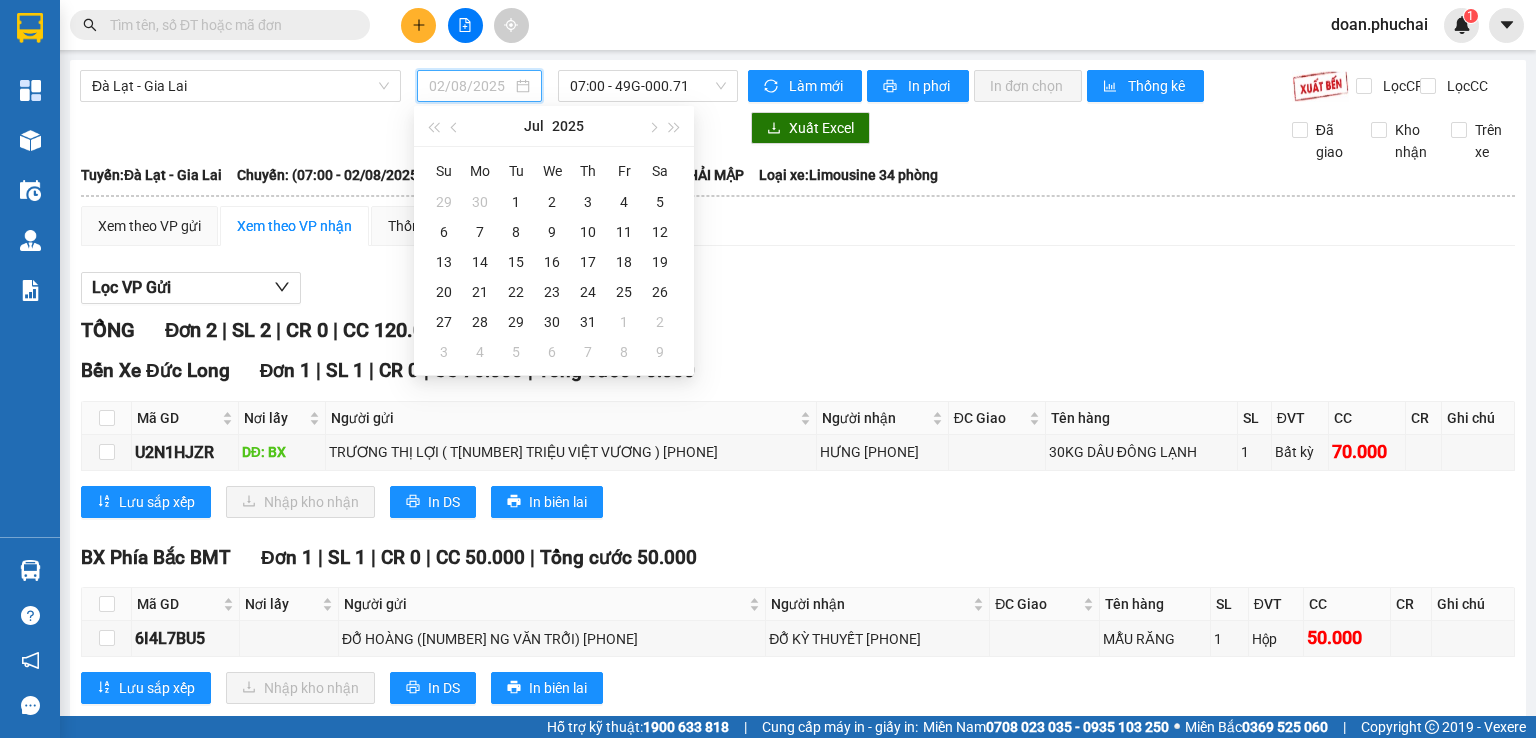 type on "30/07/2025" 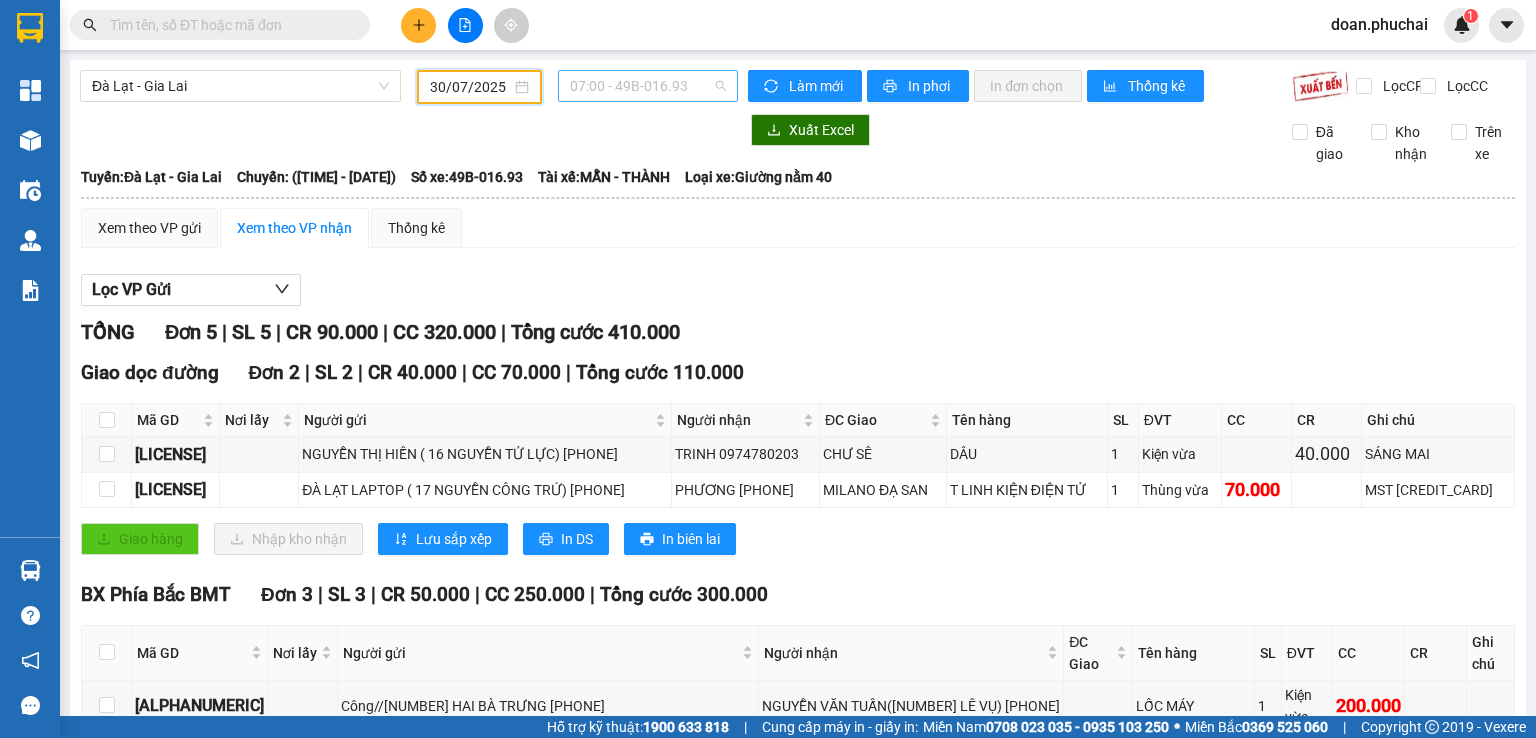 click on "[TIME]     - [CREDIT_CARD]" at bounding box center (648, 86) 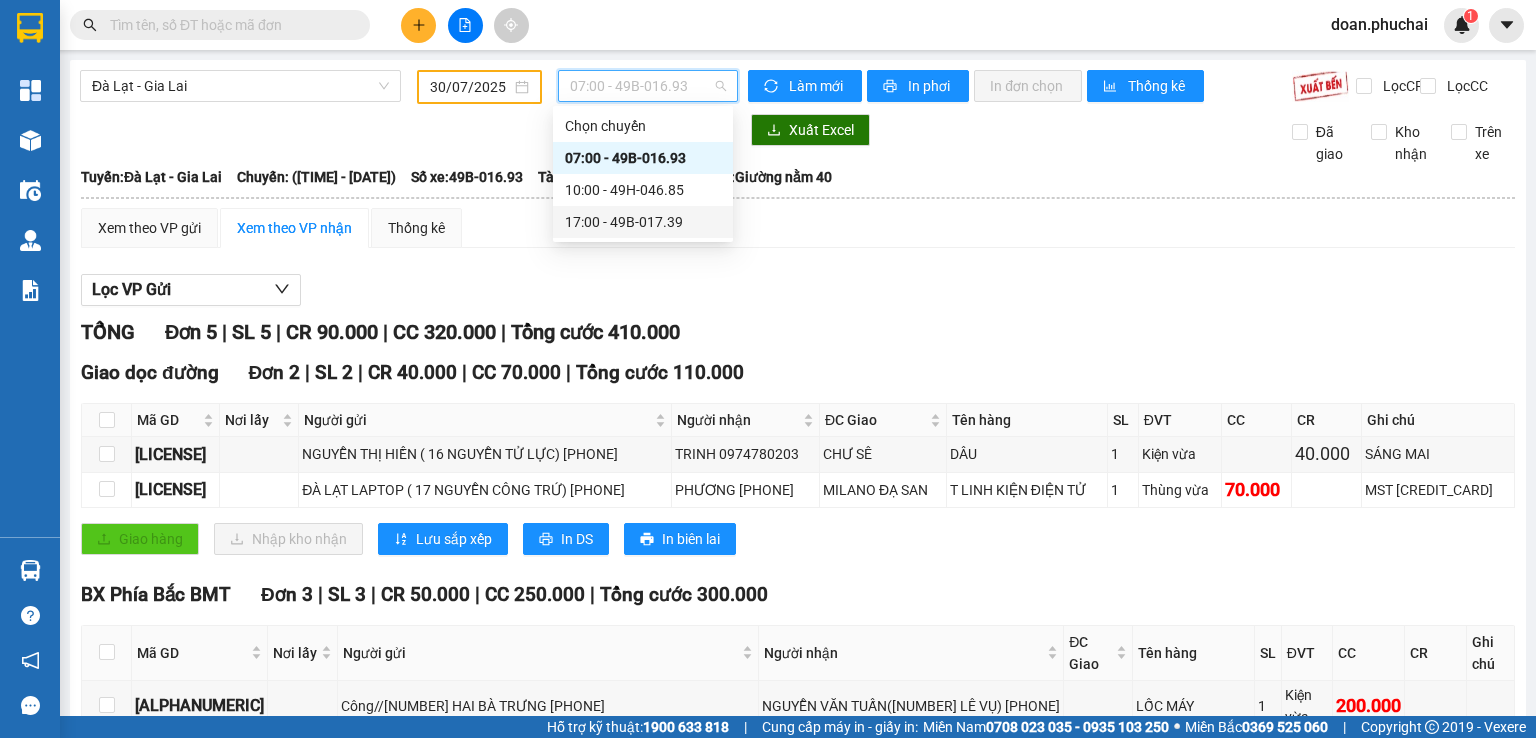 click on "17:00     - 49B-017.39" at bounding box center (643, 222) 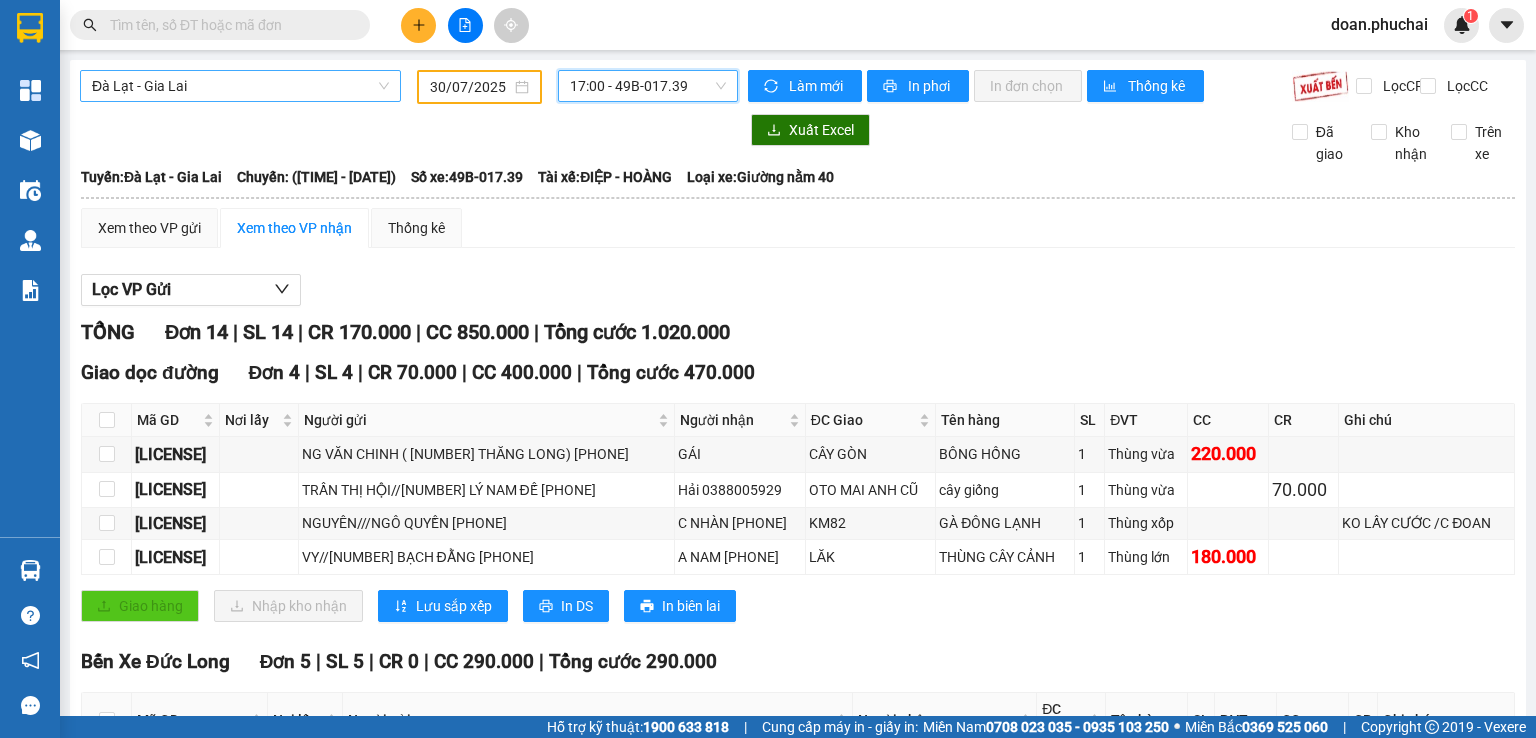 click on "Đà Lạt - Gia Lai" at bounding box center [240, 86] 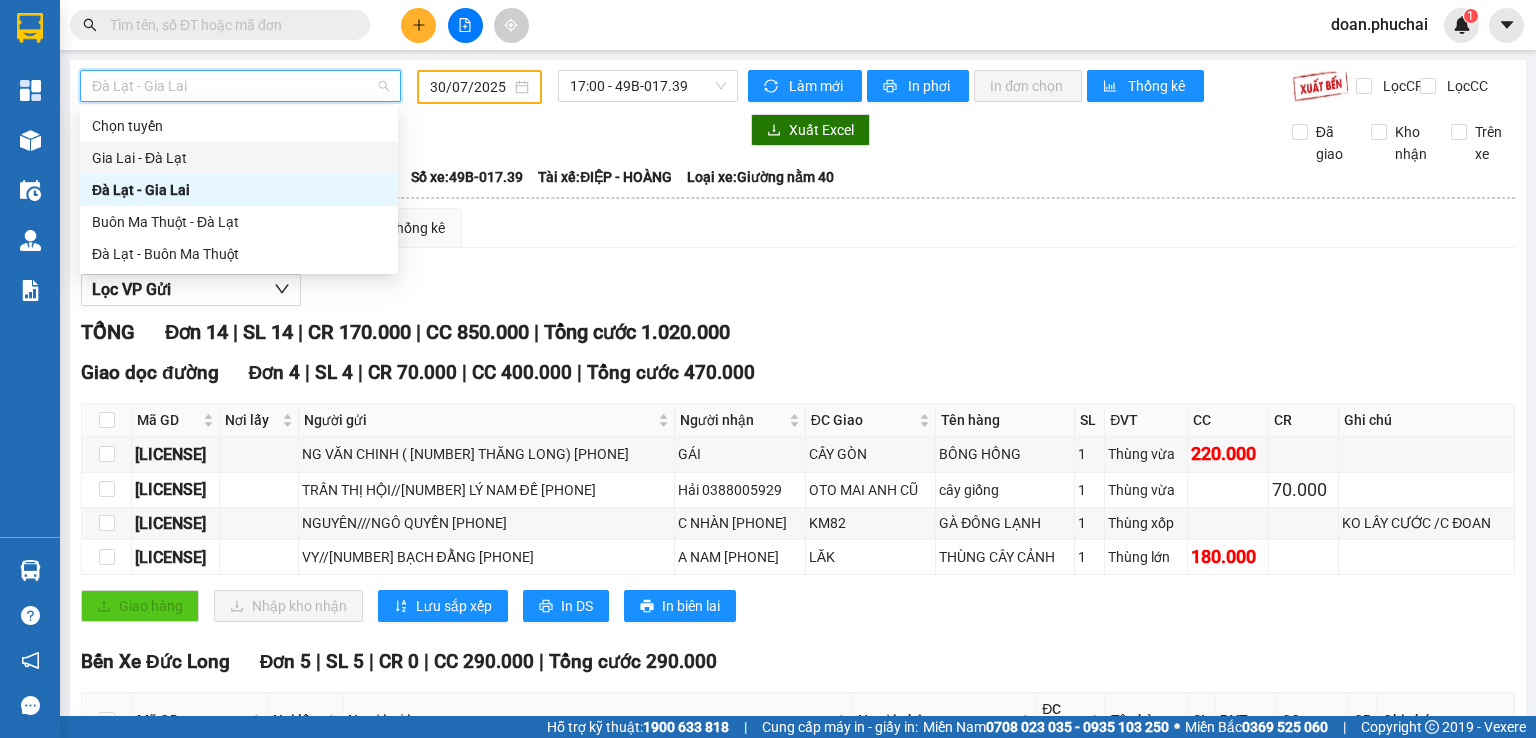click on "Gia Lai - Đà Lạt" at bounding box center [239, 158] 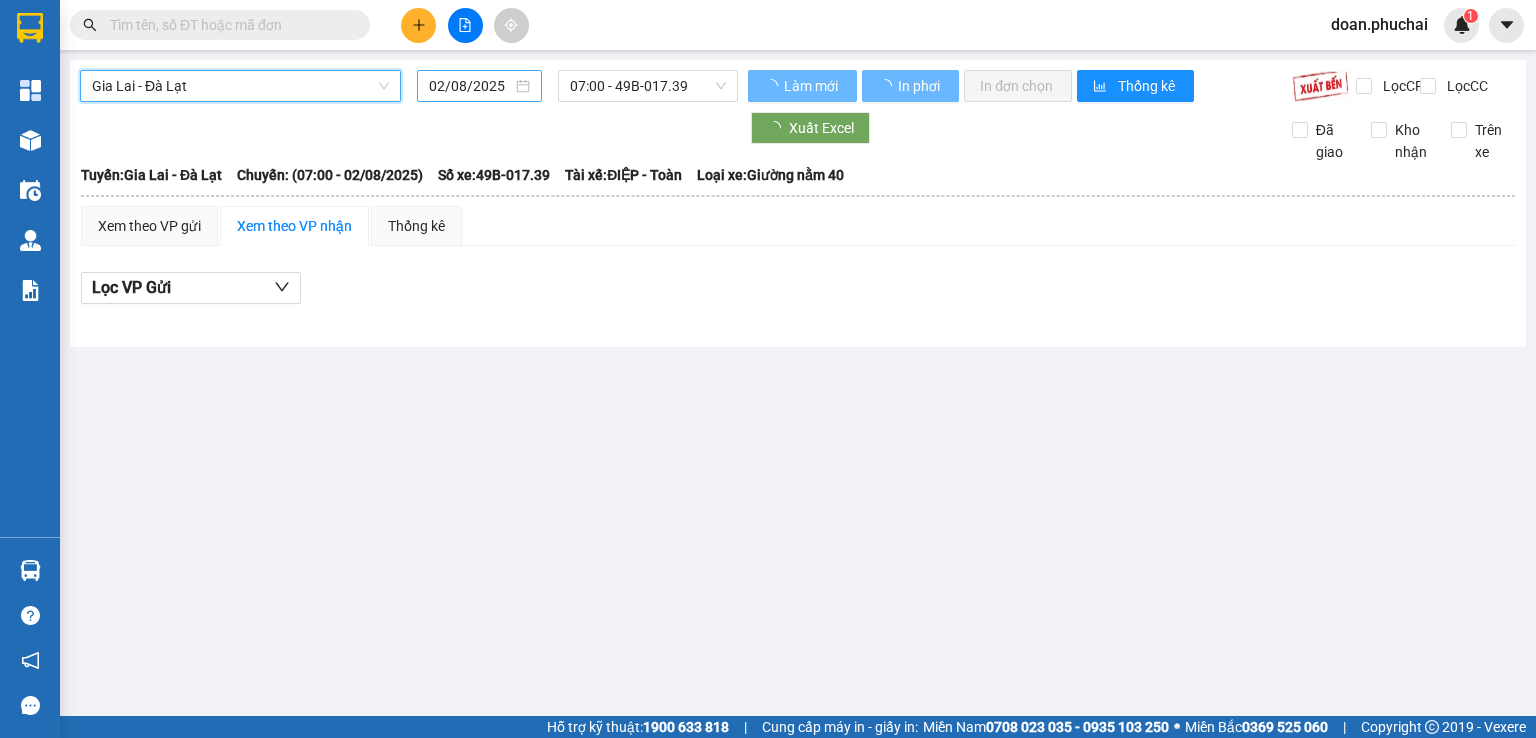 click on "02/08/2025" at bounding box center [470, 86] 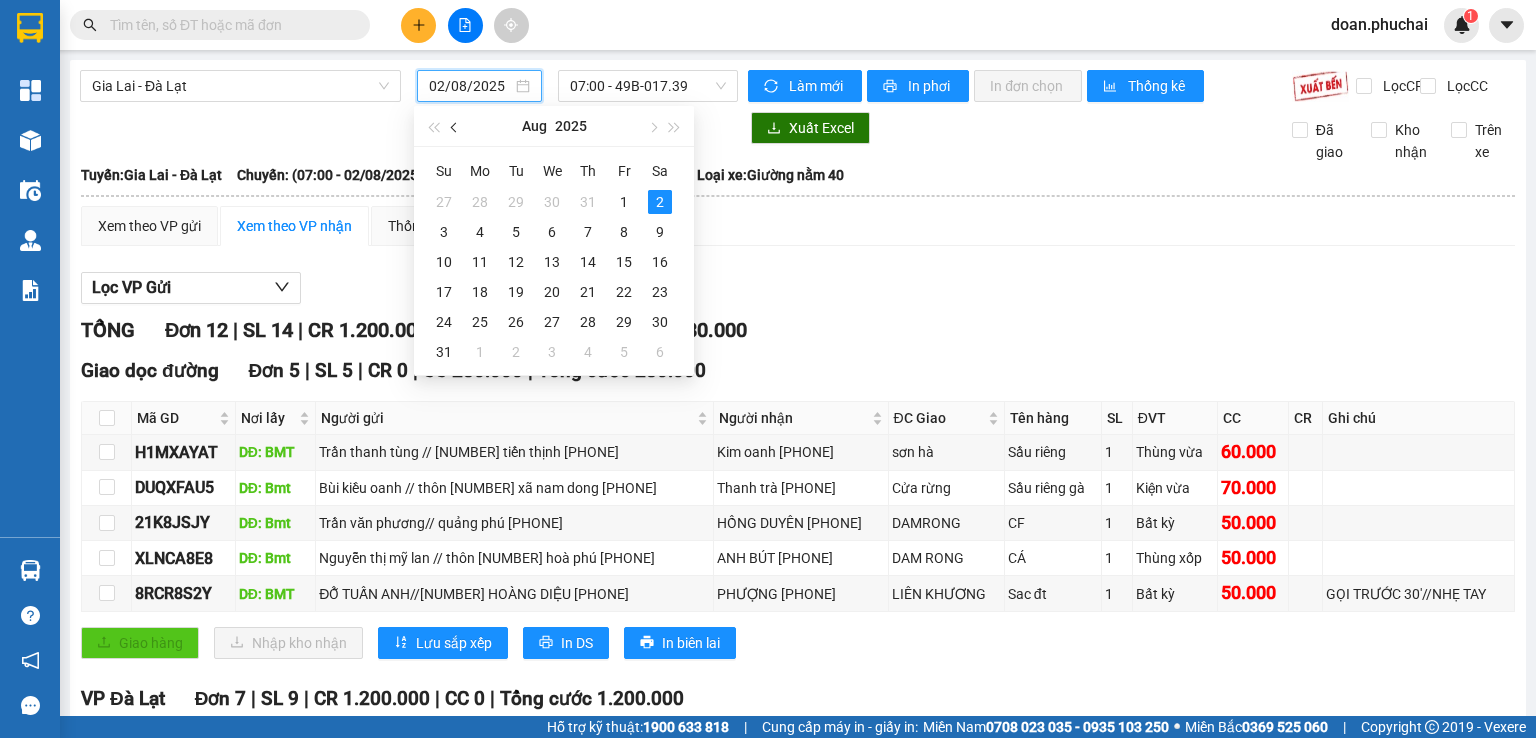click at bounding box center [455, 126] 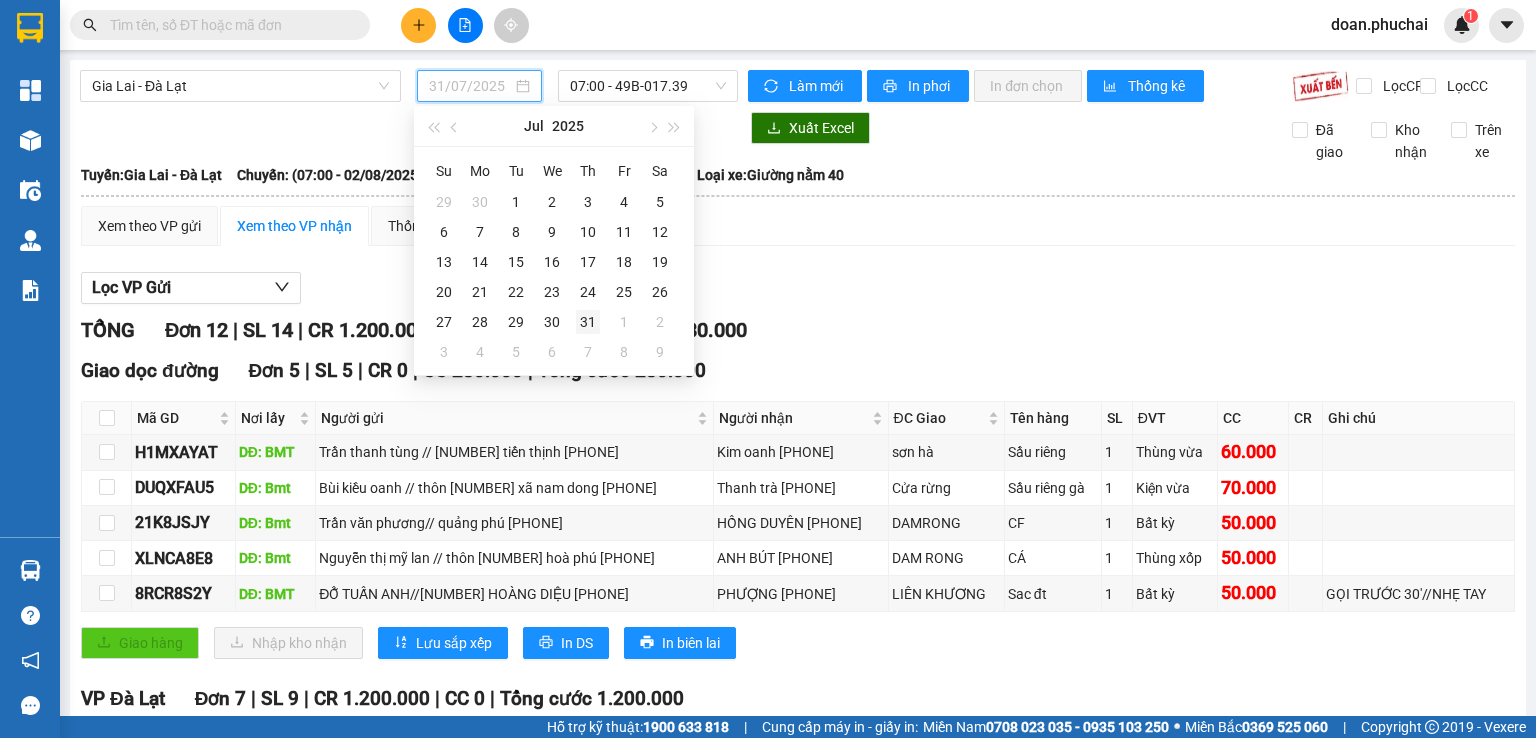 click on "31" at bounding box center [588, 322] 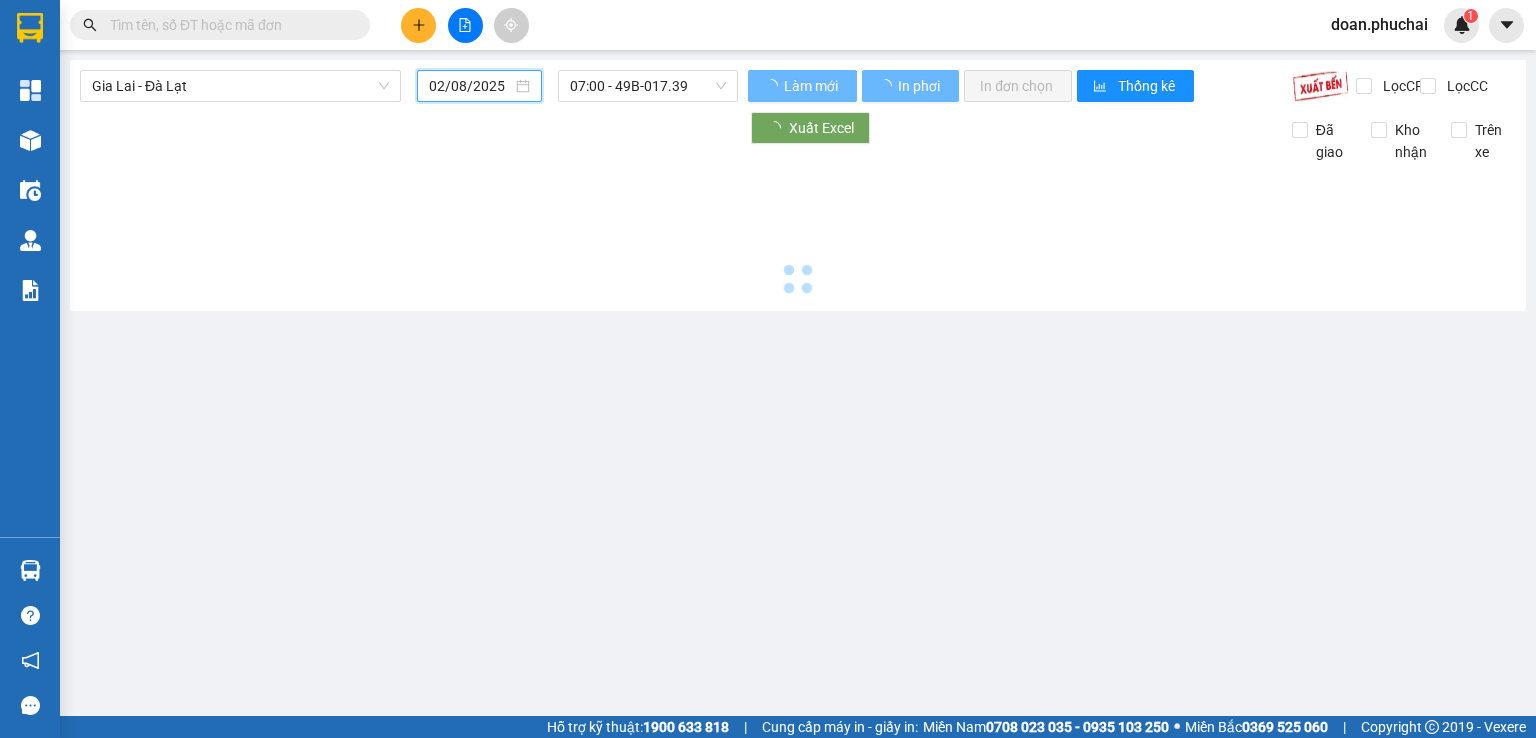 type on "31/07/2025" 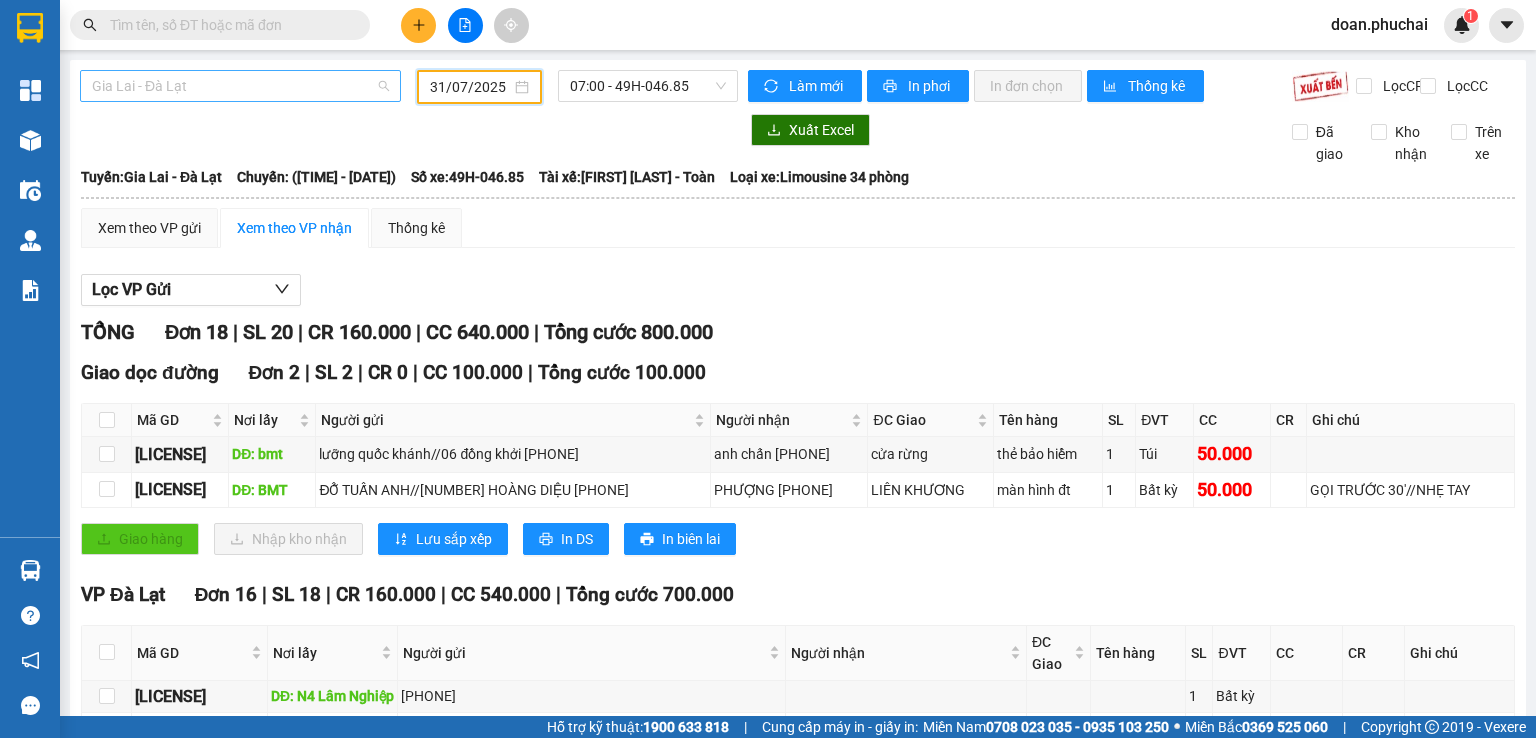 click on "Gia Lai - Đà Lạt" at bounding box center [240, 86] 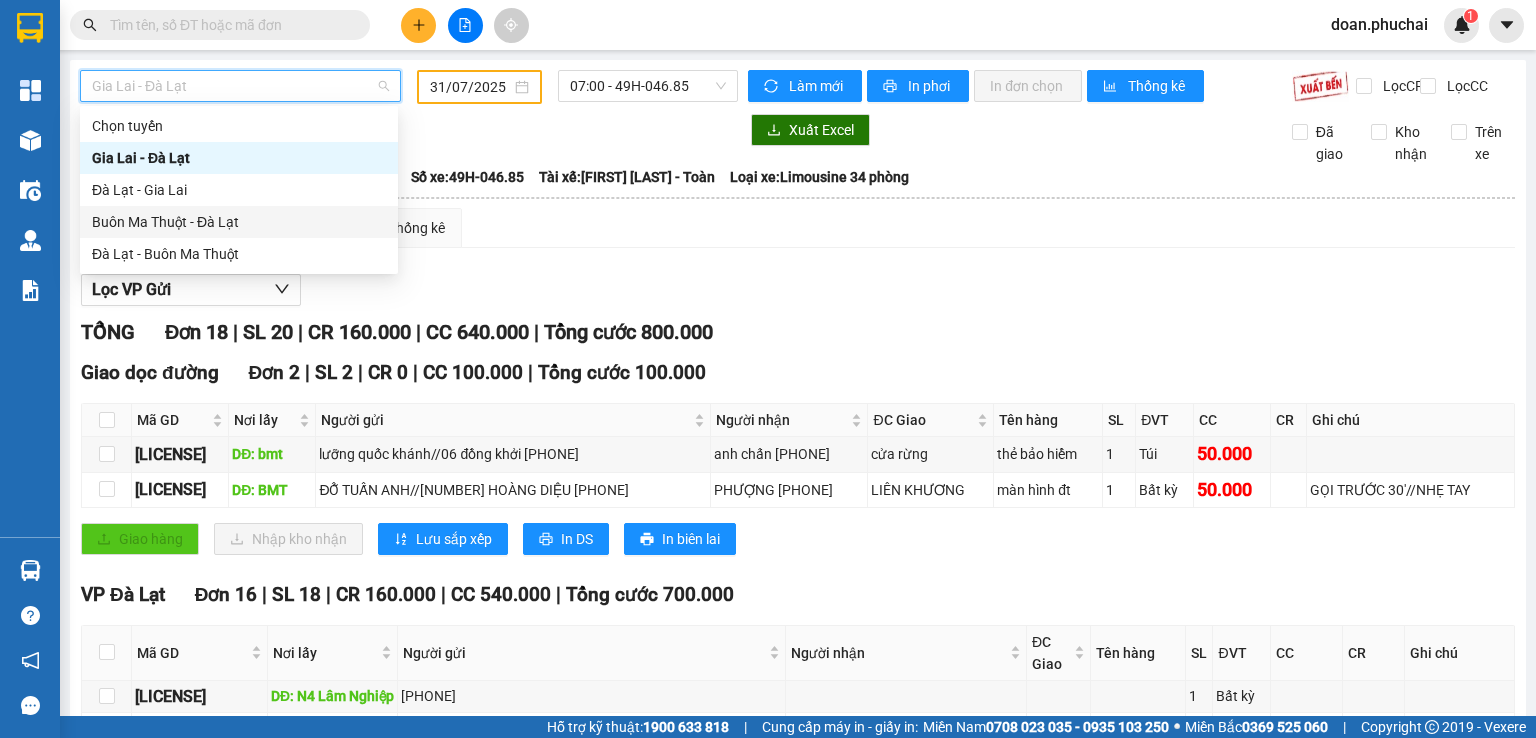click on "Buôn Ma Thuột - Đà Lạt" at bounding box center [239, 222] 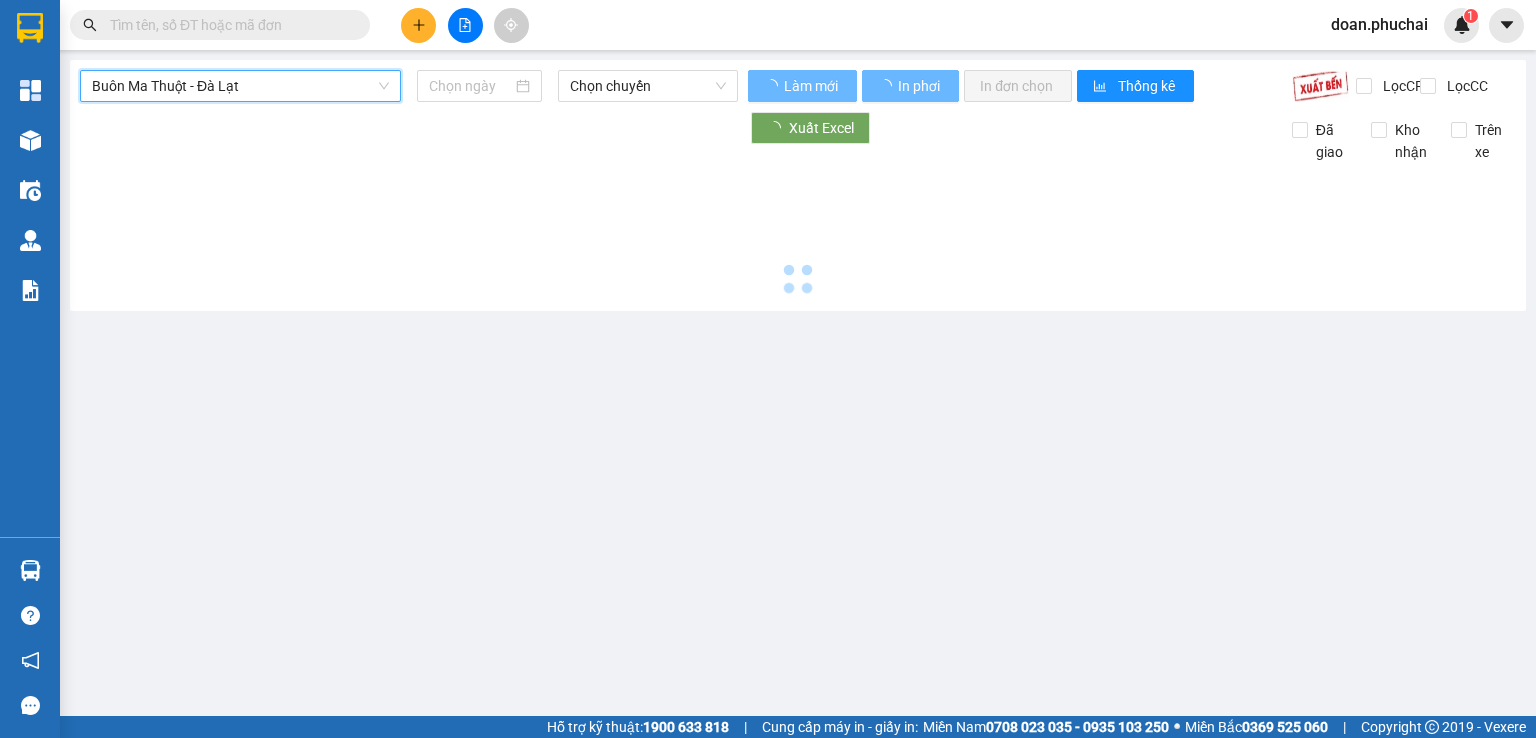 click on "Buôn Ma Thuột - Đà Lạt" at bounding box center [240, 86] 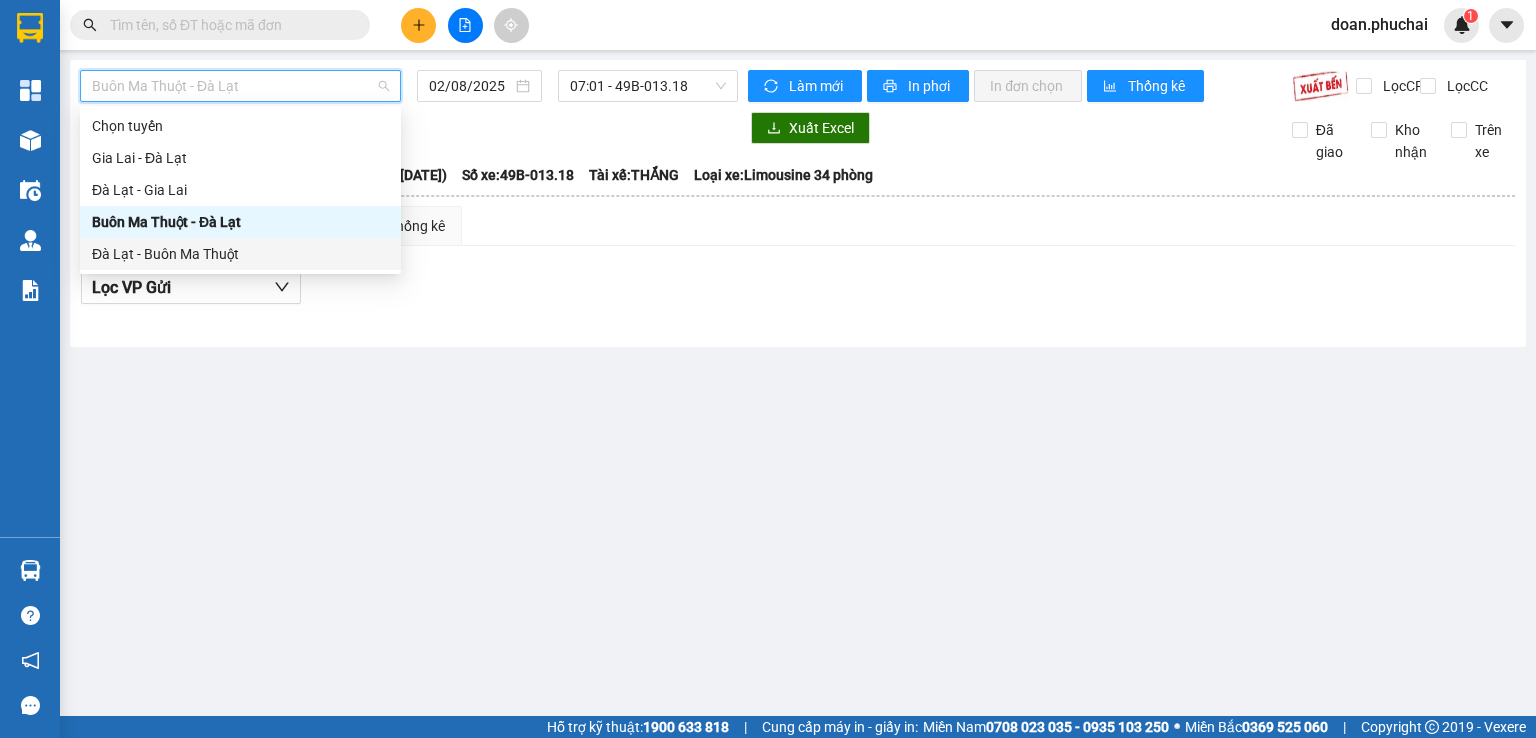 click on "Đà Lạt - Buôn Ma Thuột" at bounding box center [240, 254] 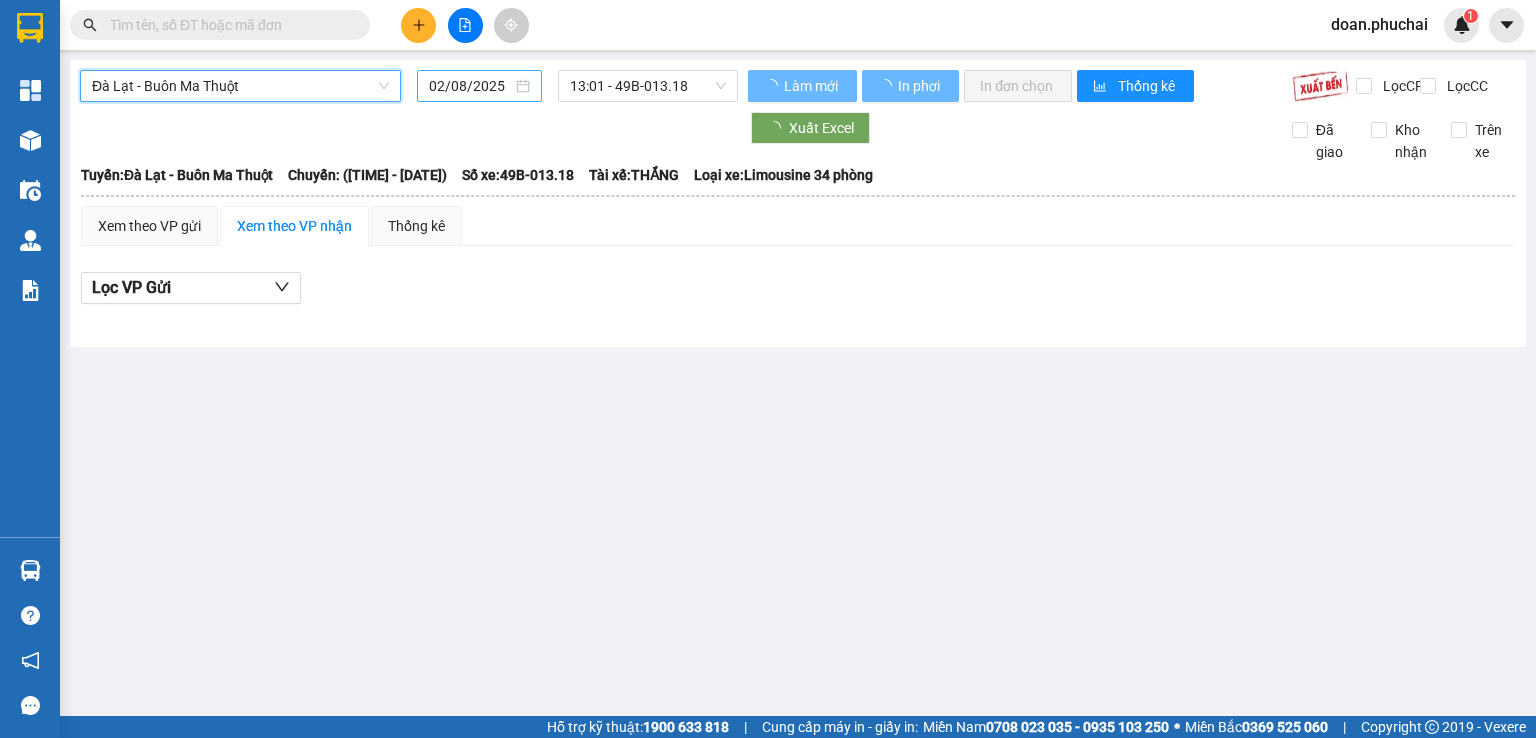 click on "02/08/2025" at bounding box center [470, 86] 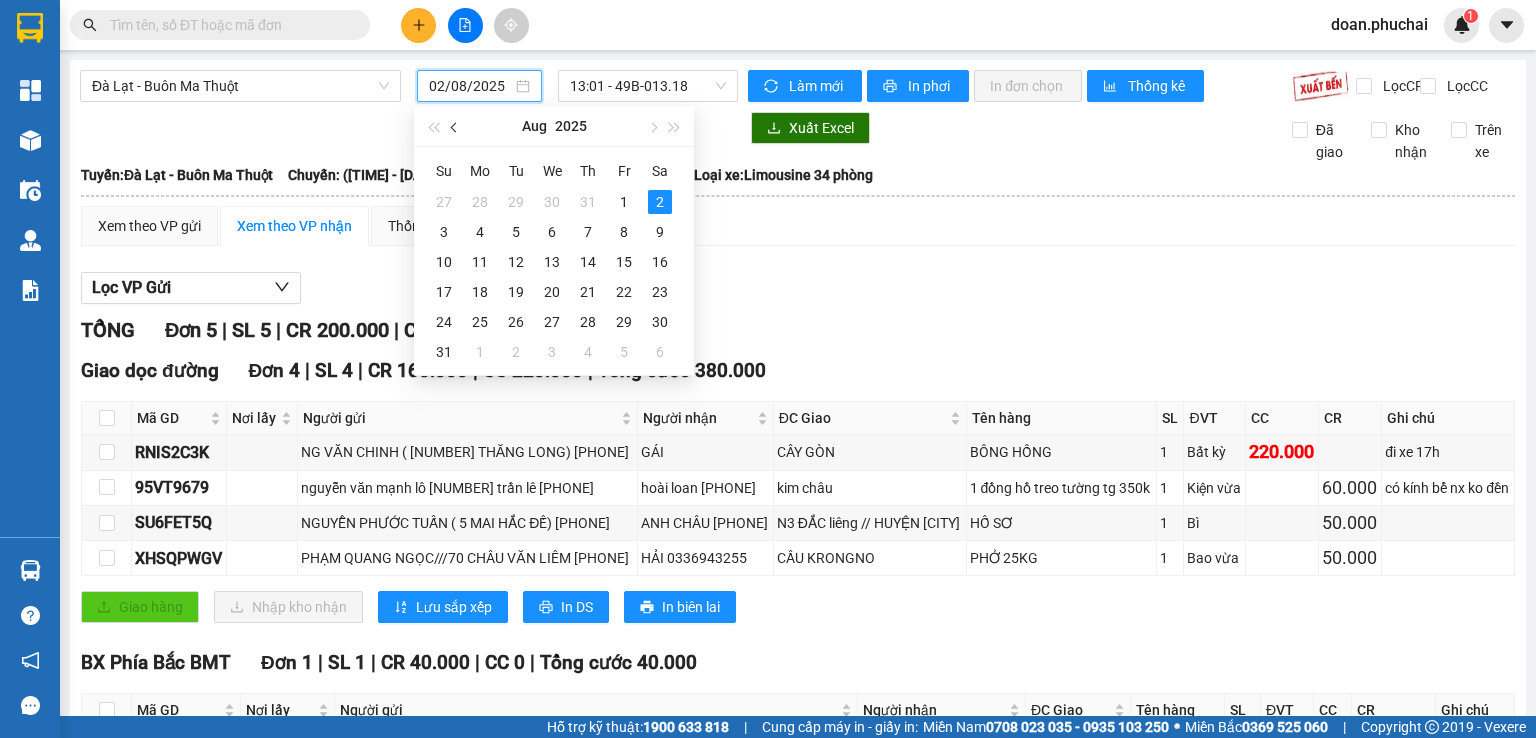 click at bounding box center [455, 126] 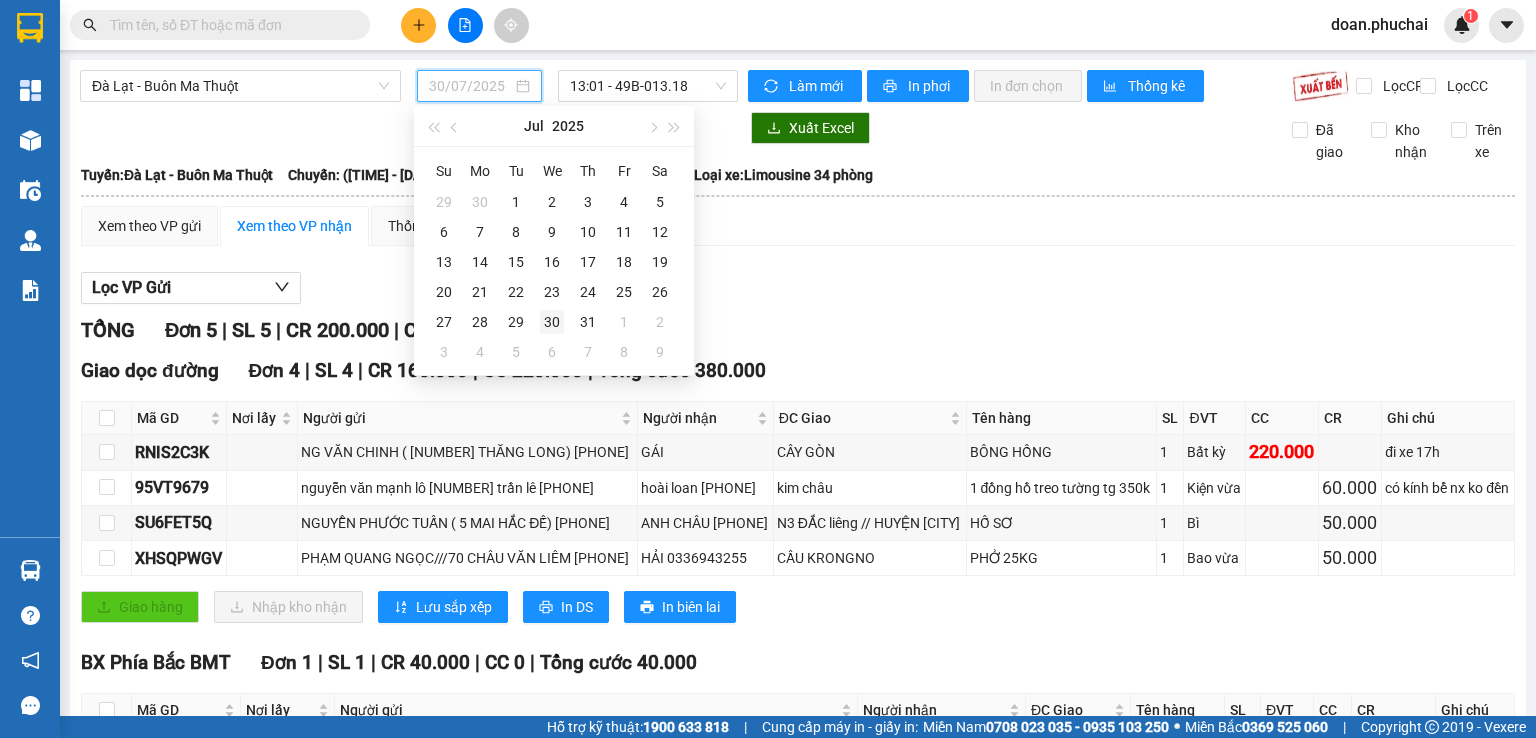 click on "30" at bounding box center (552, 322) 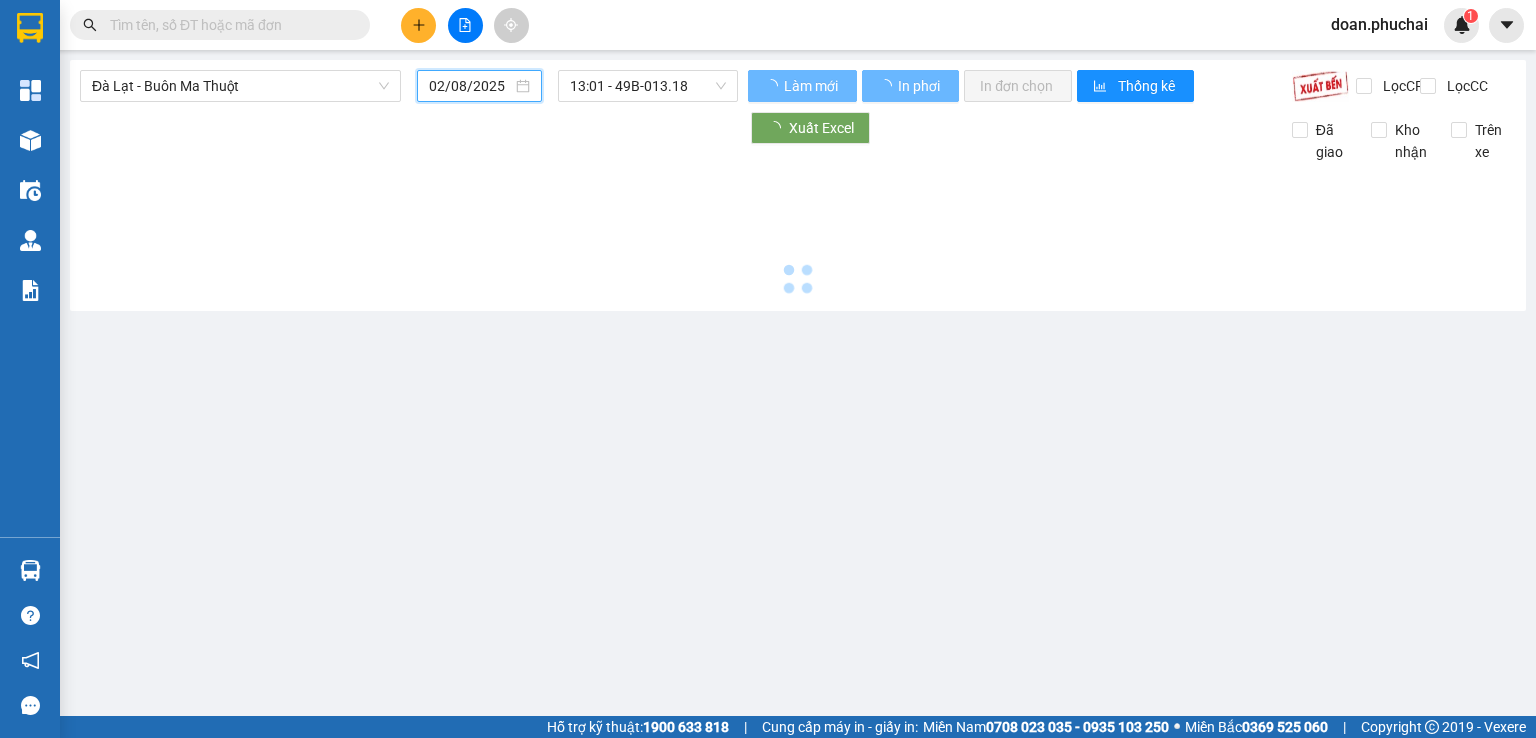 type on "30/07/2025" 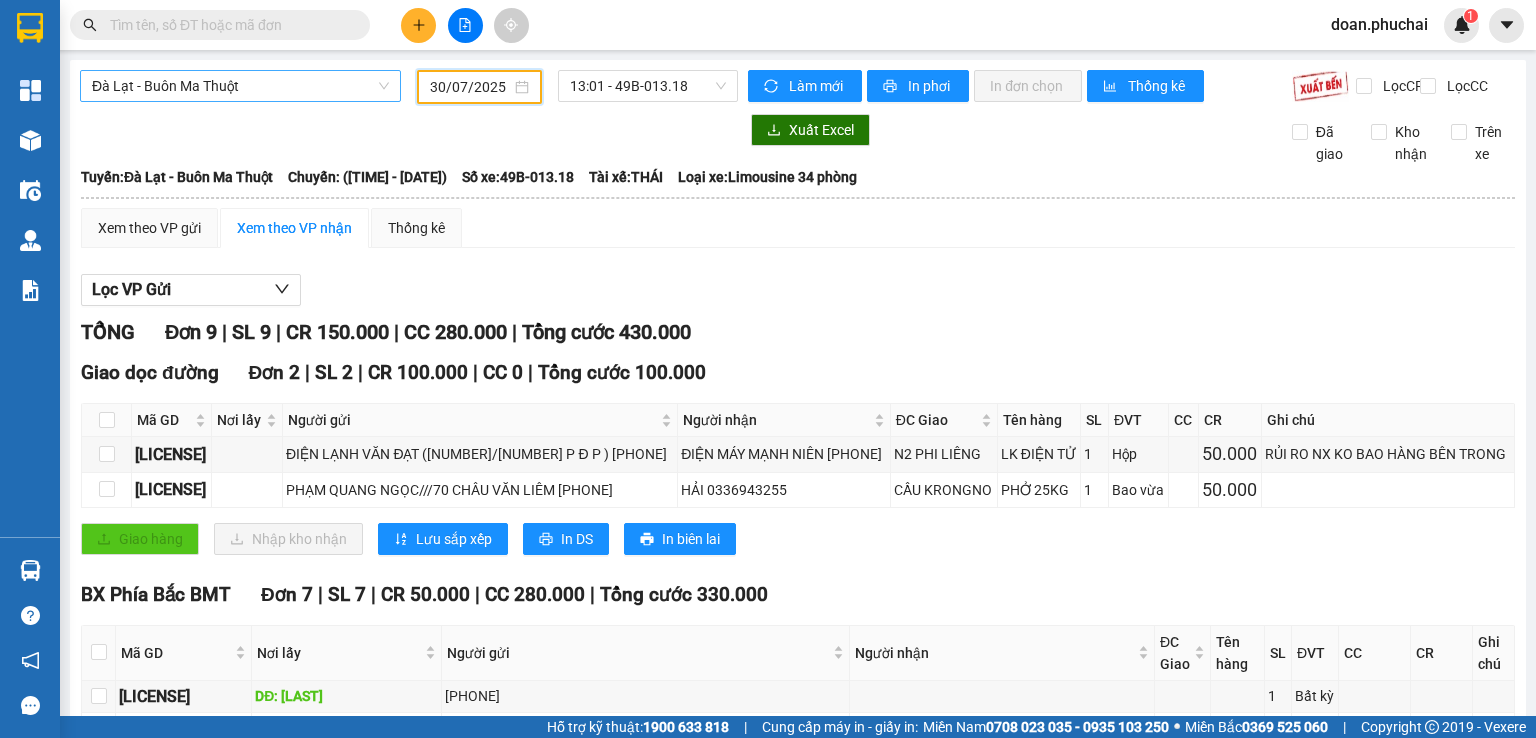 click on "Đà Lạt - Buôn Ma Thuột" at bounding box center [240, 86] 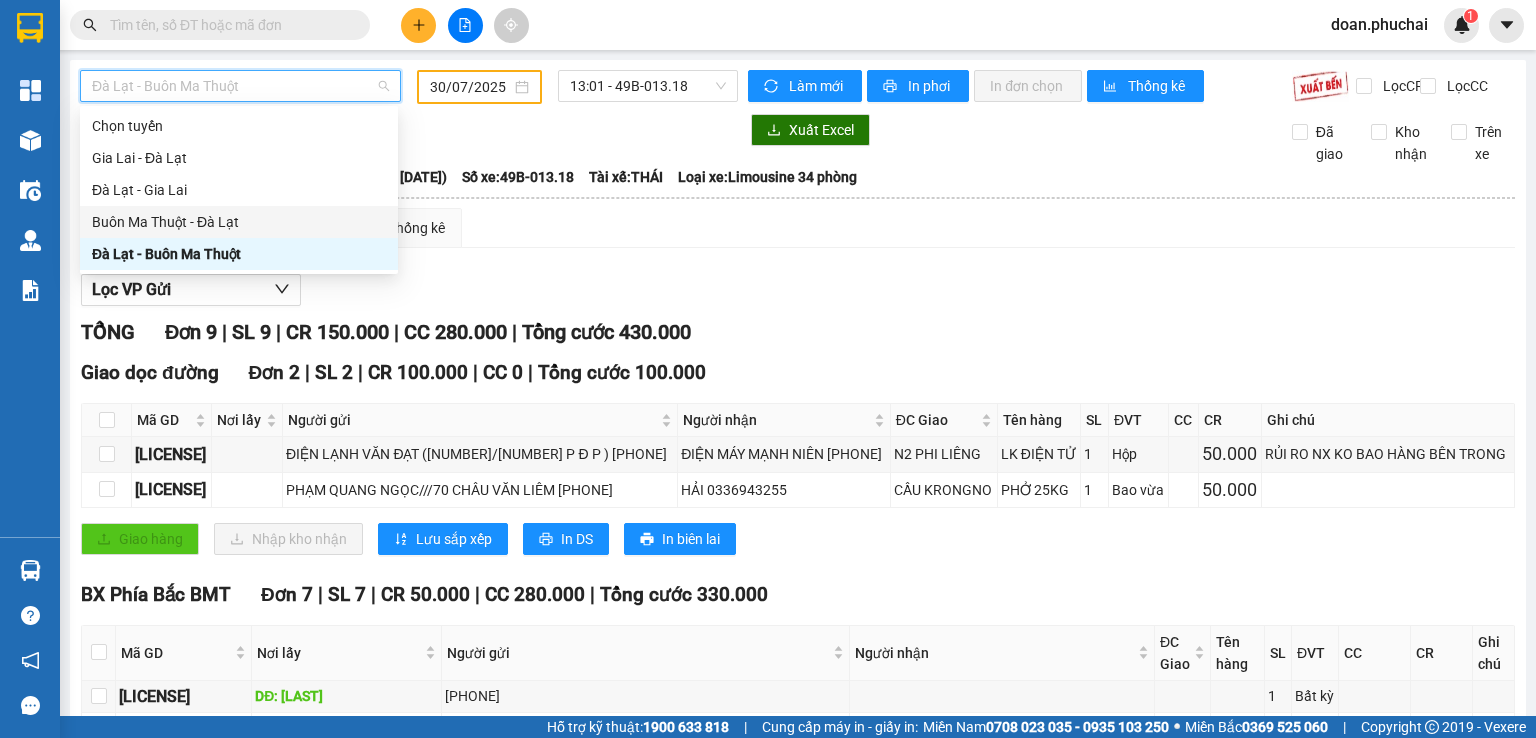 click on "Buôn Ma Thuột - Đà Lạt" at bounding box center [239, 222] 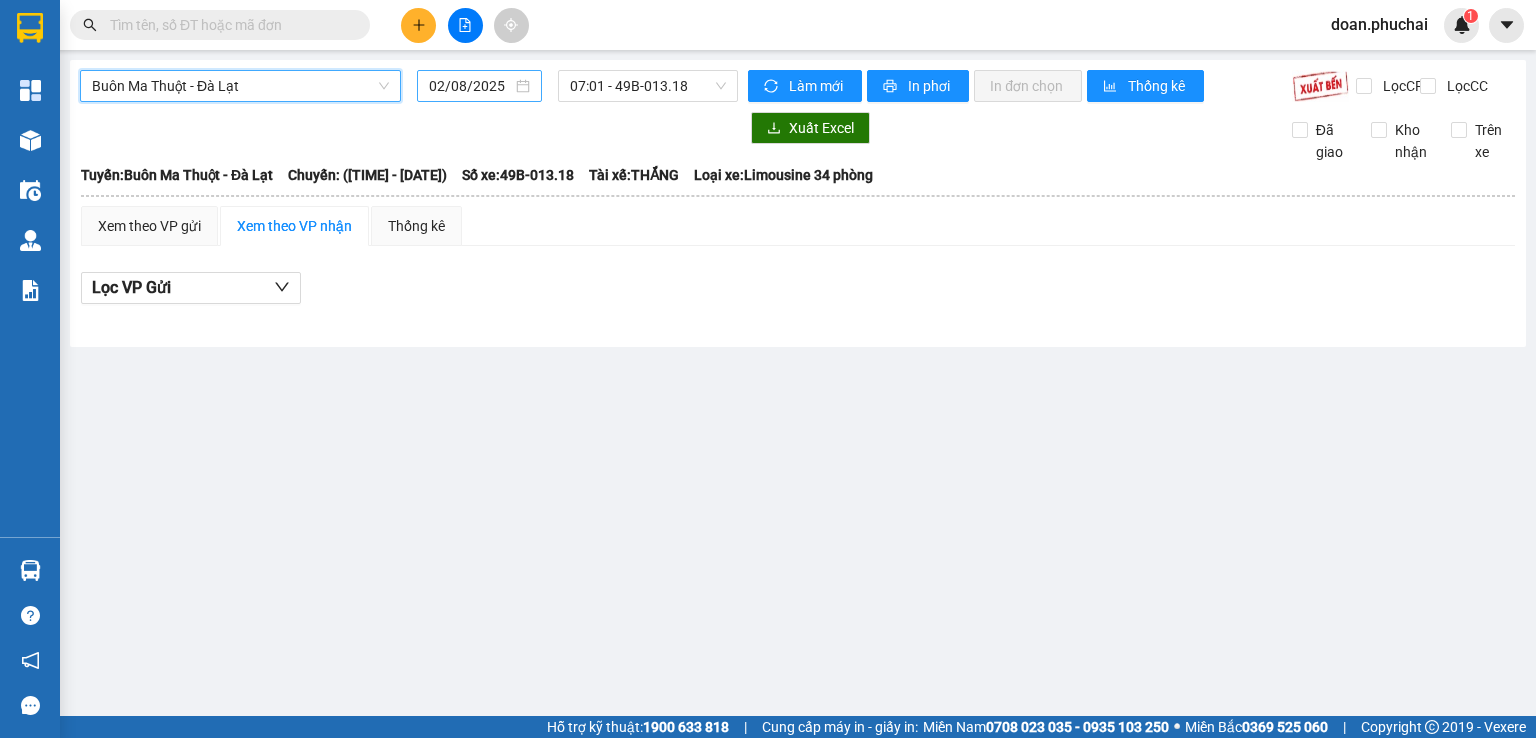 click on "02/08/2025" at bounding box center (470, 86) 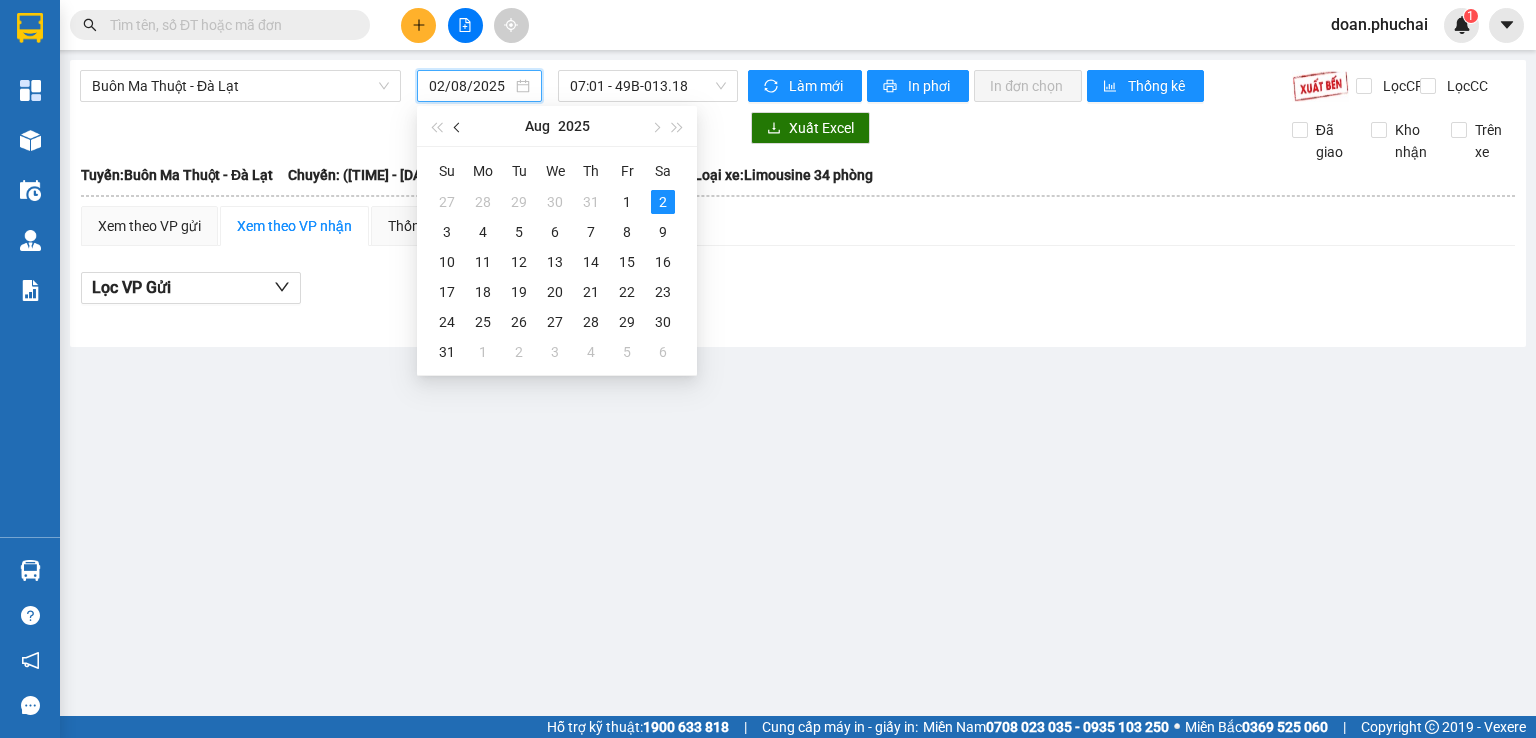 click at bounding box center (458, 126) 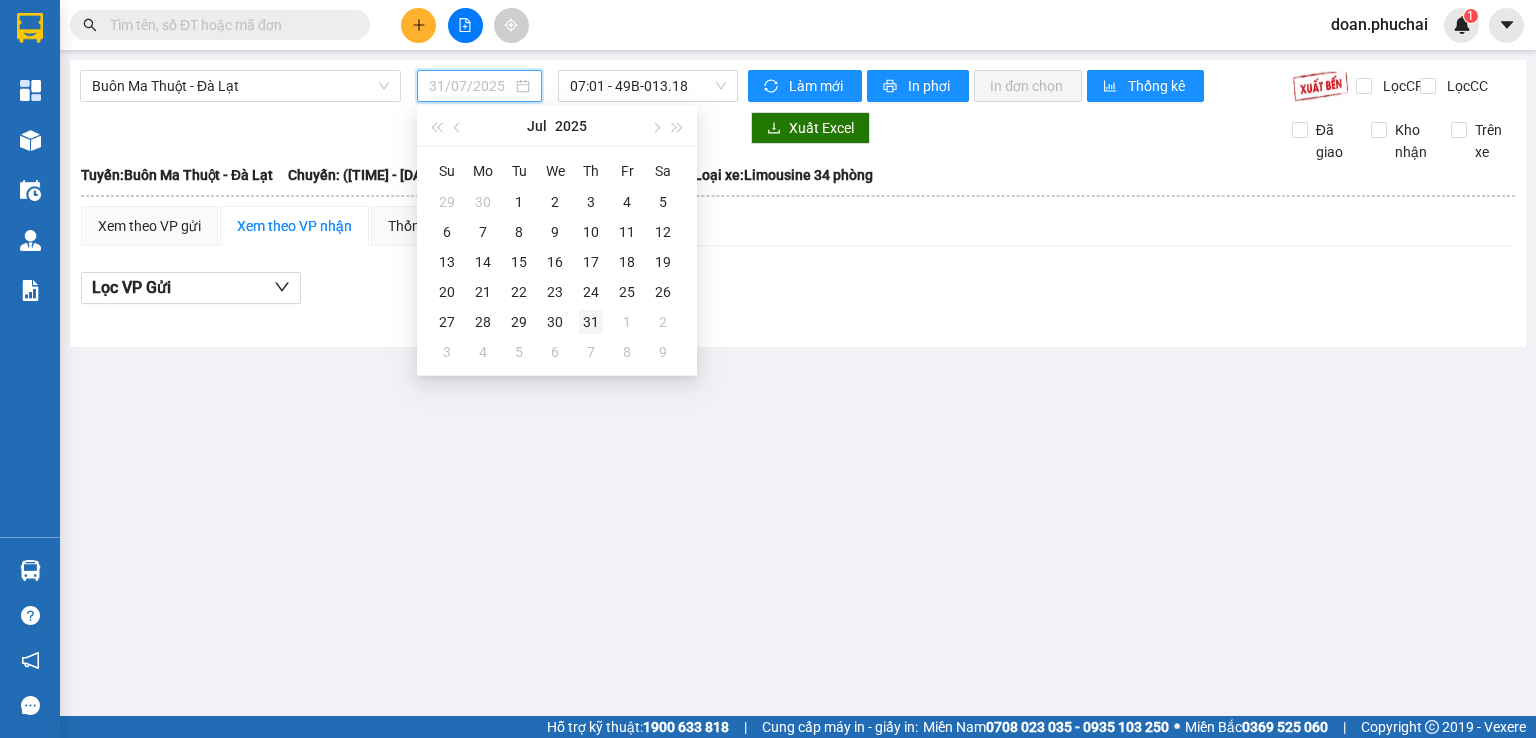 click on "31" at bounding box center [591, 322] 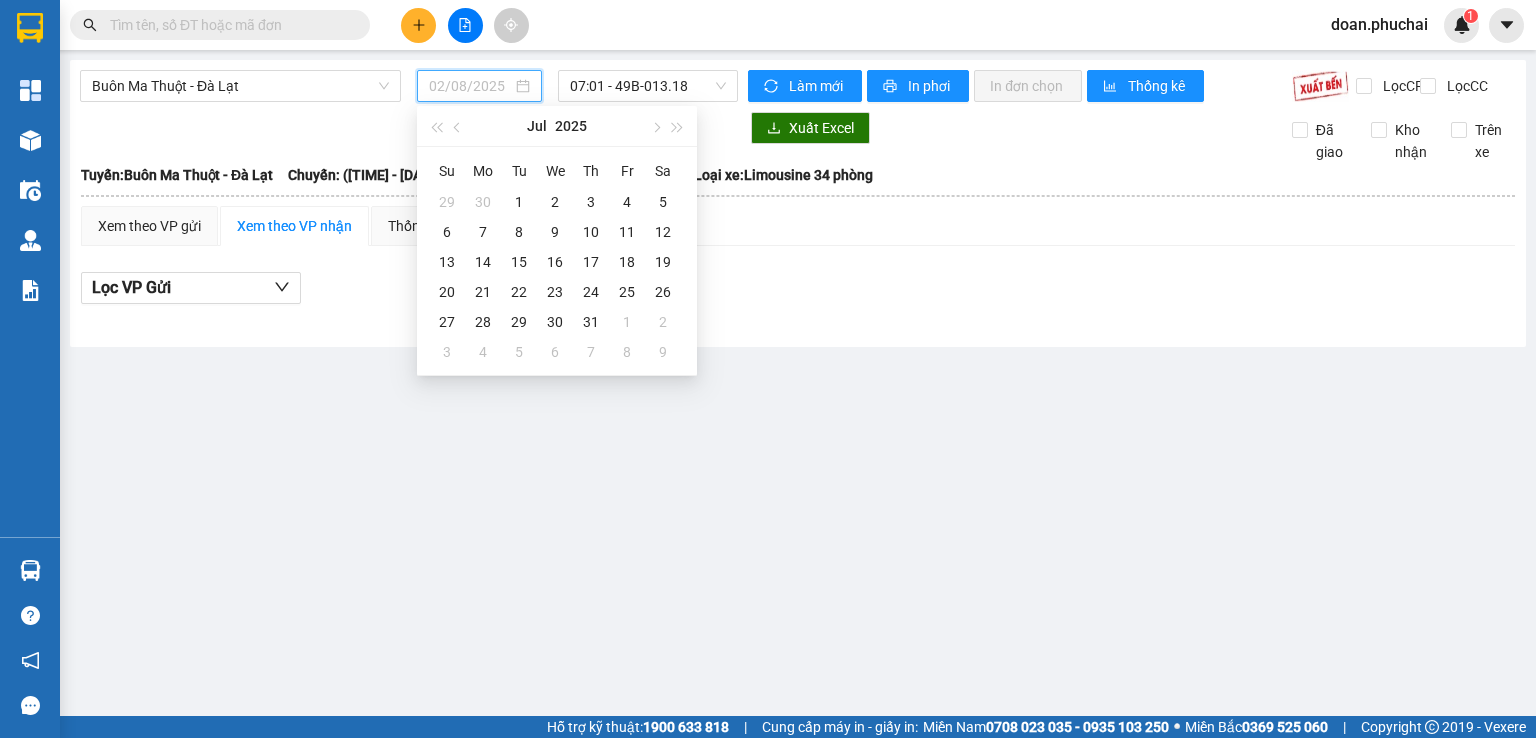 type on "31/07/2025" 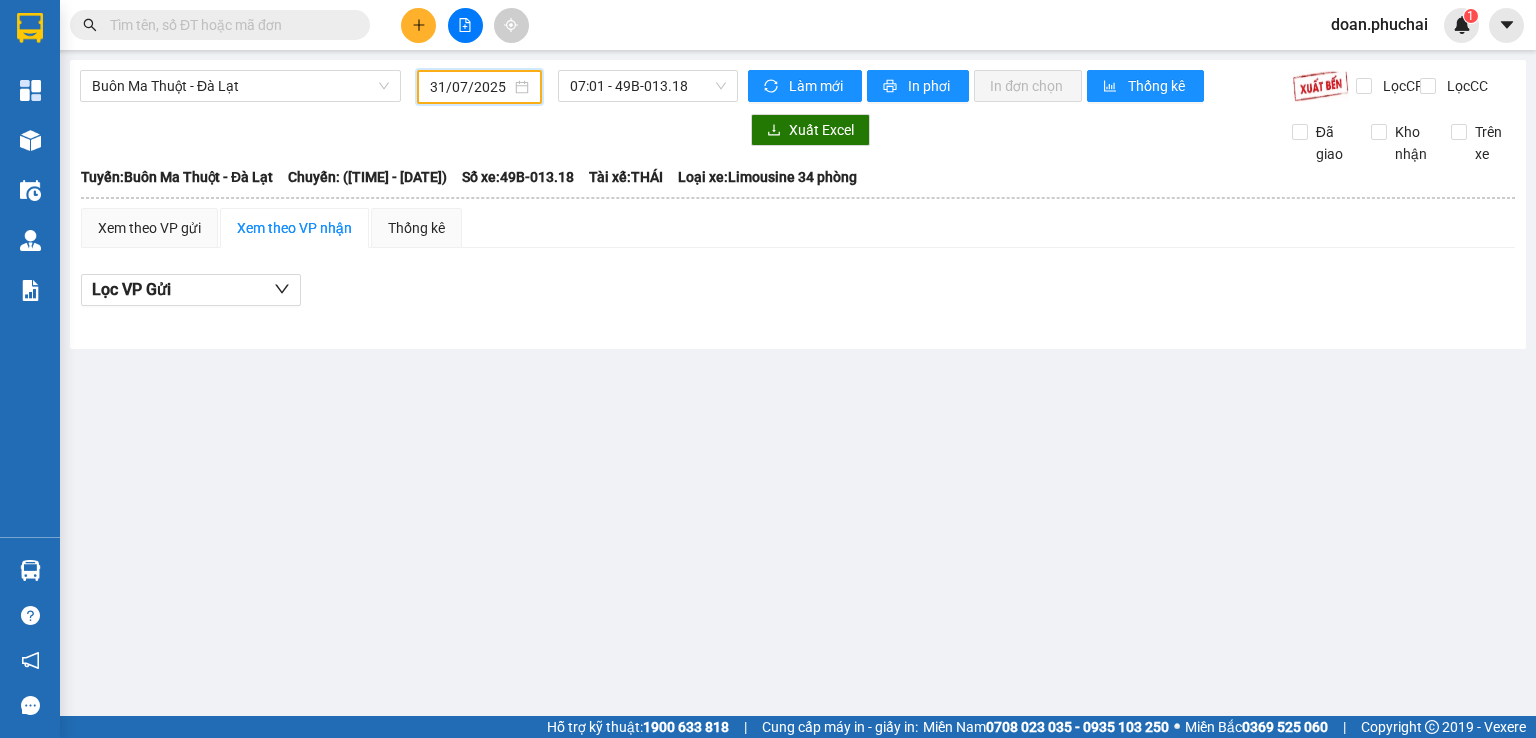 click at bounding box center [228, 25] 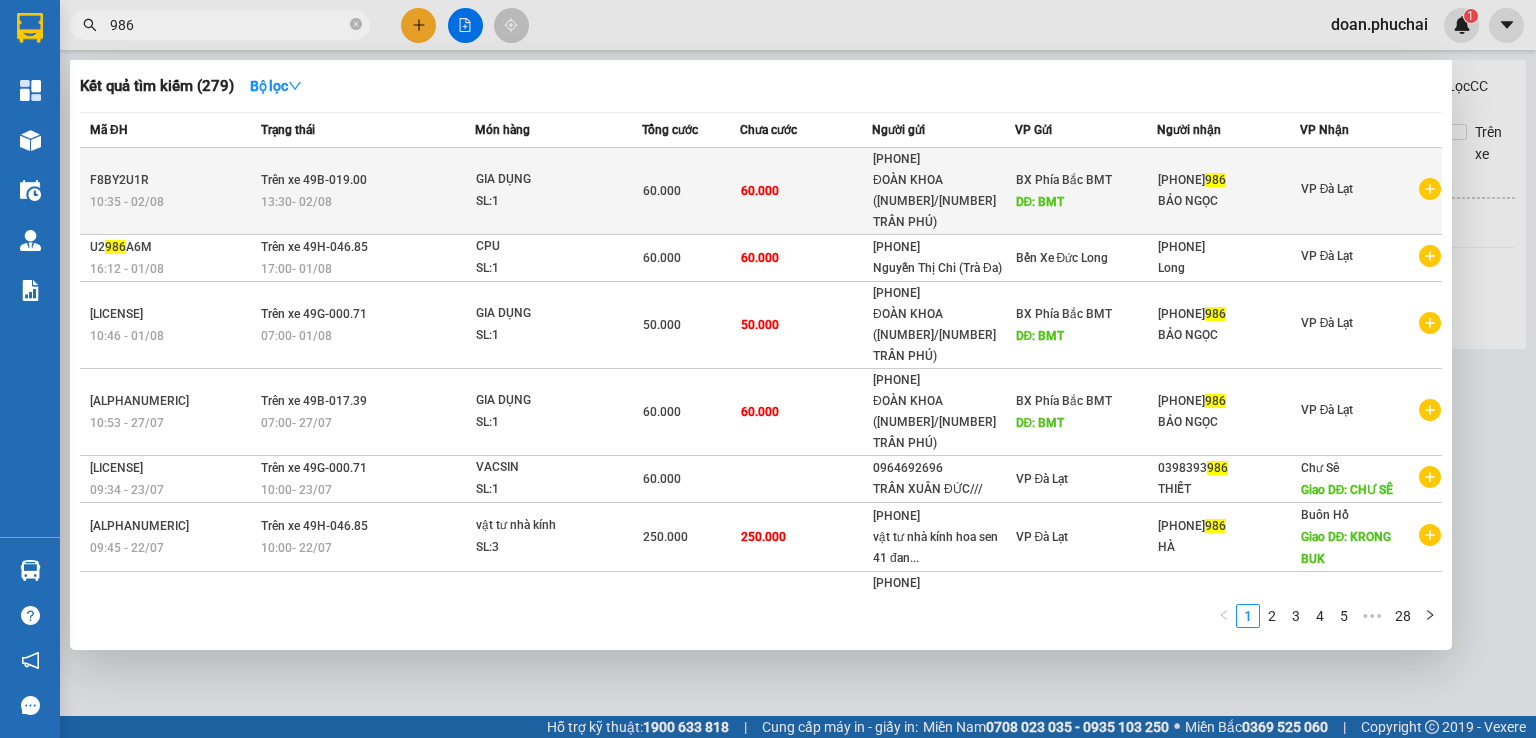 type on "986" 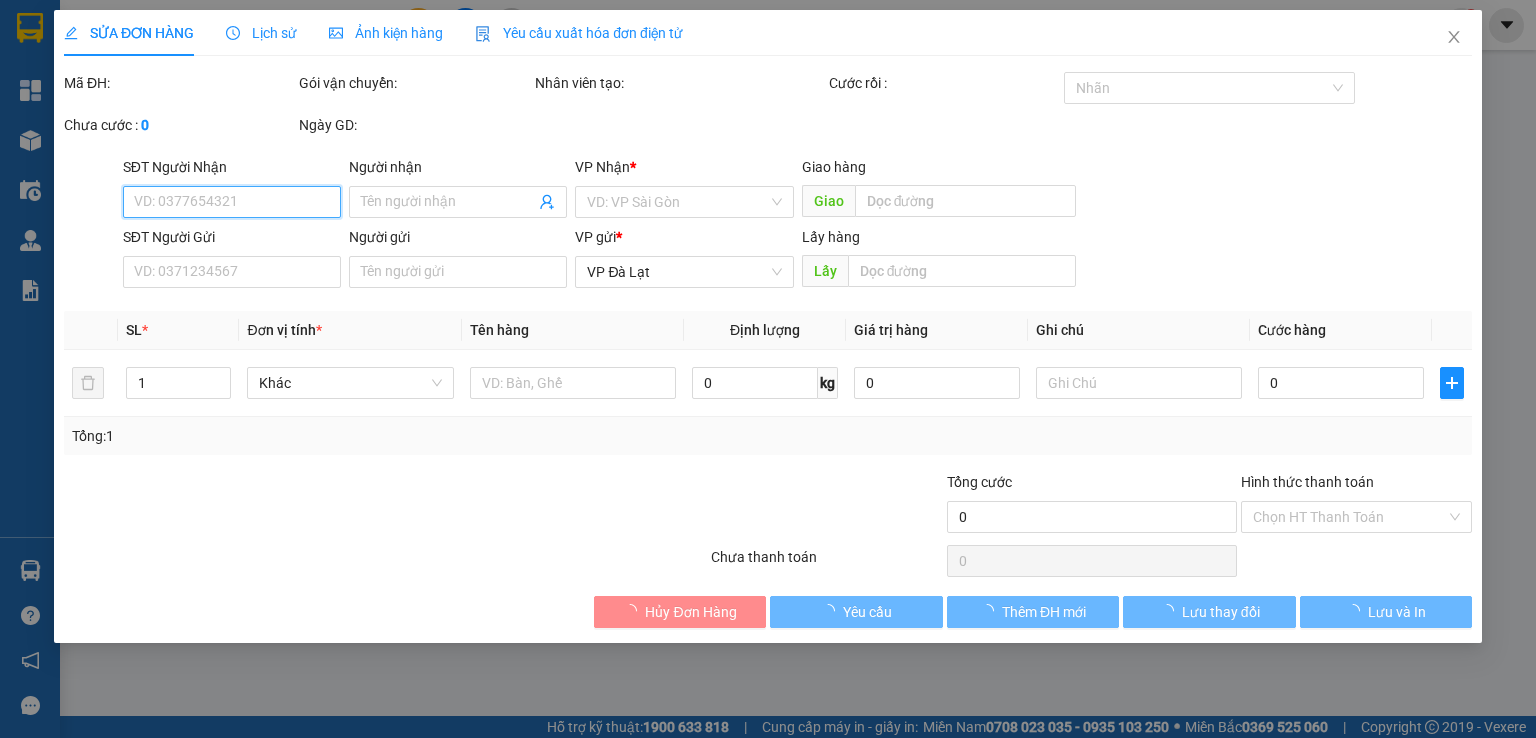 type on "[PHONE]" 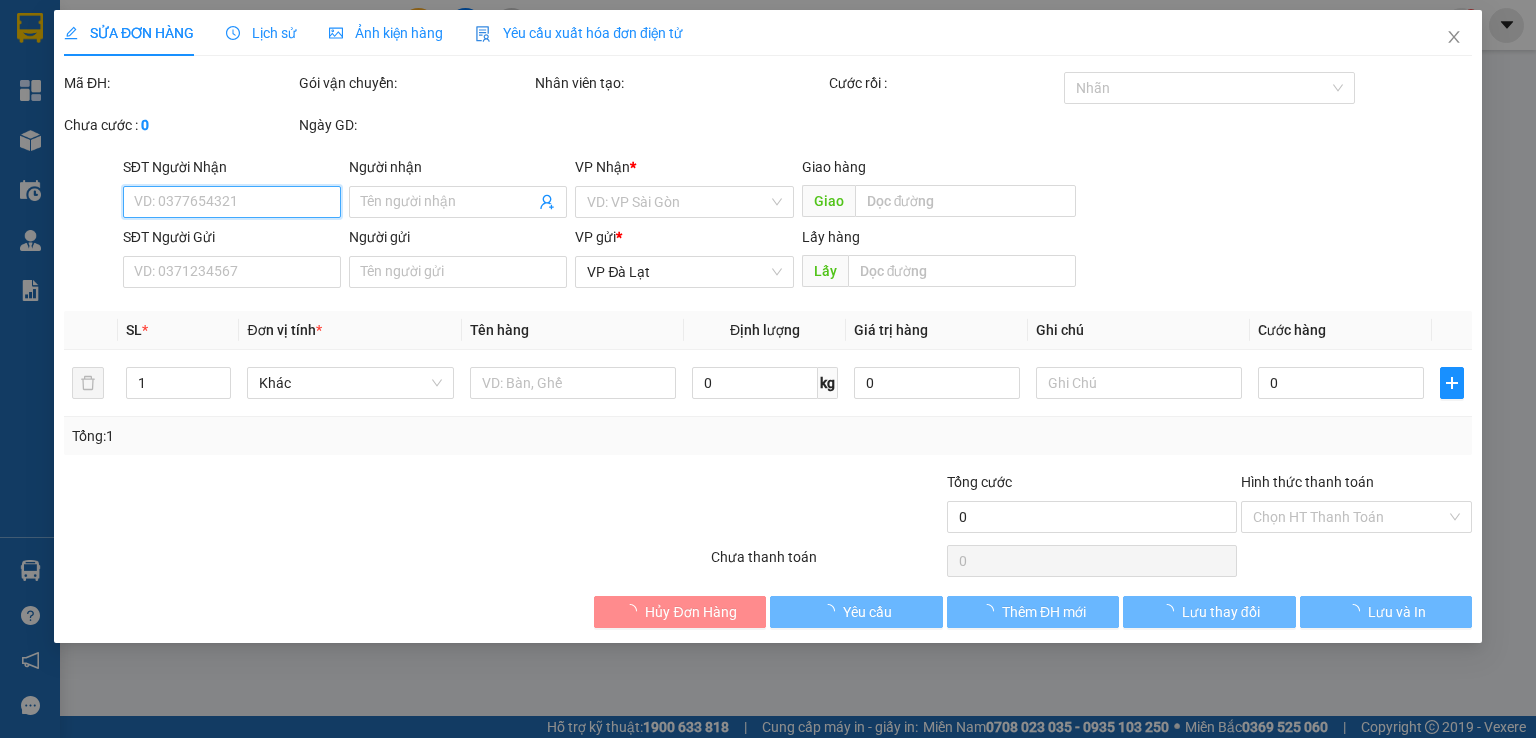 type on "BẢO NGỌC" 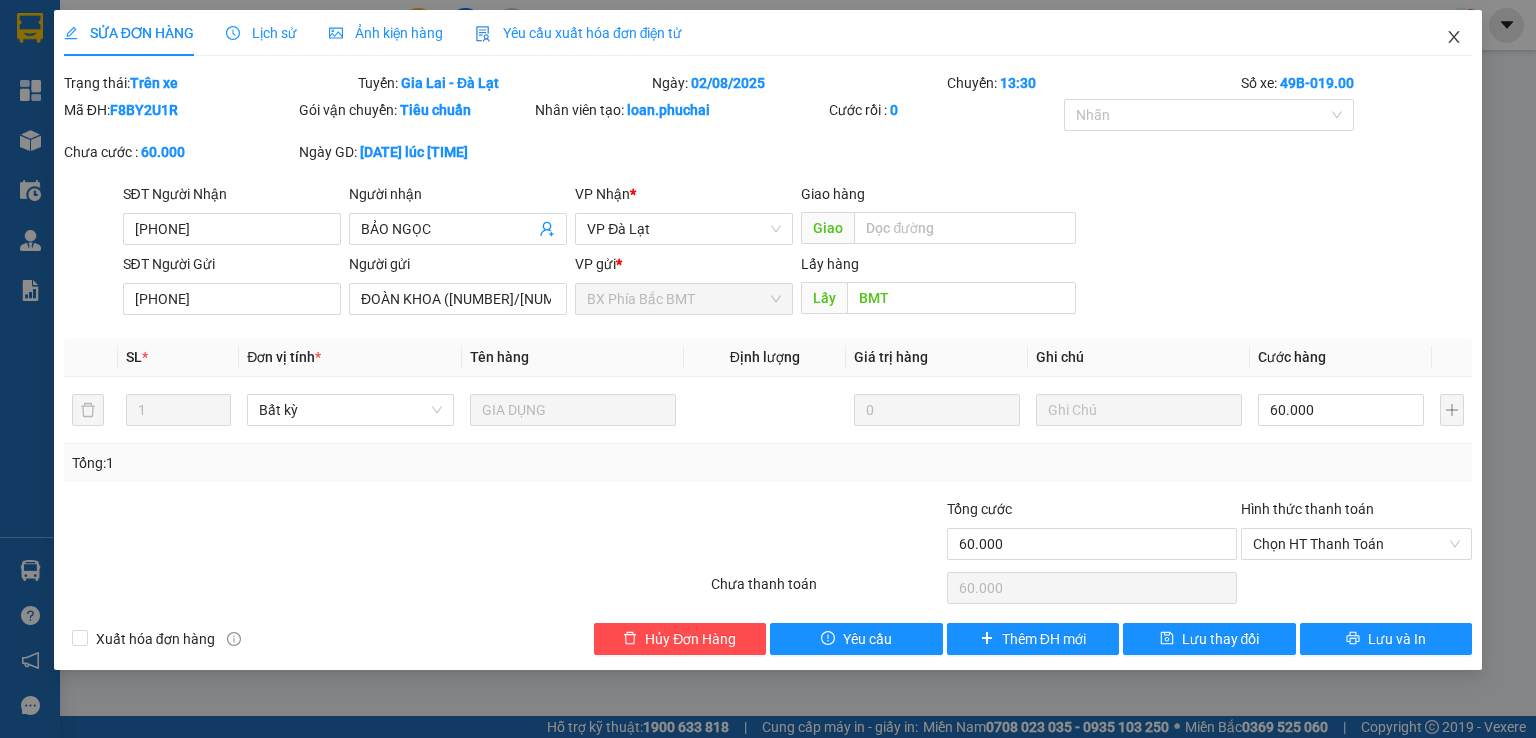 click 